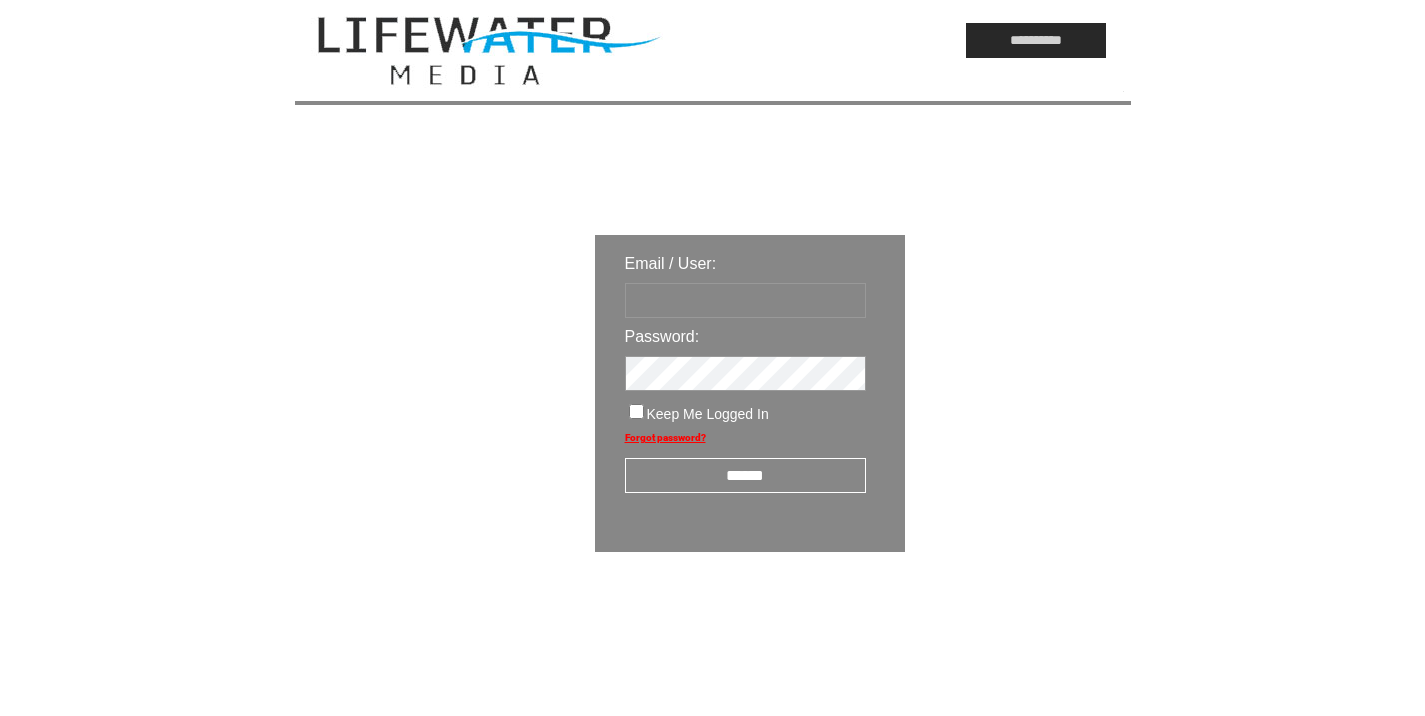 scroll, scrollTop: 0, scrollLeft: 0, axis: both 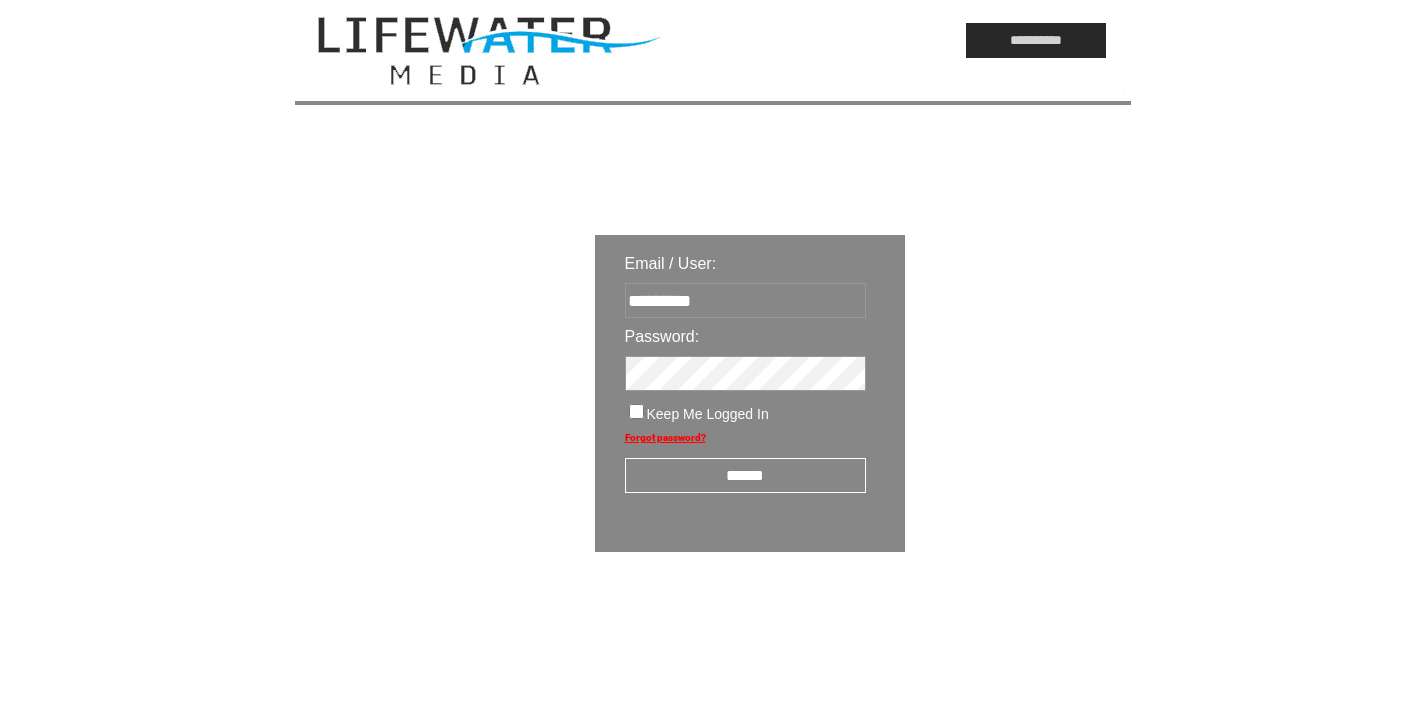 click on "******" at bounding box center [745, 475] 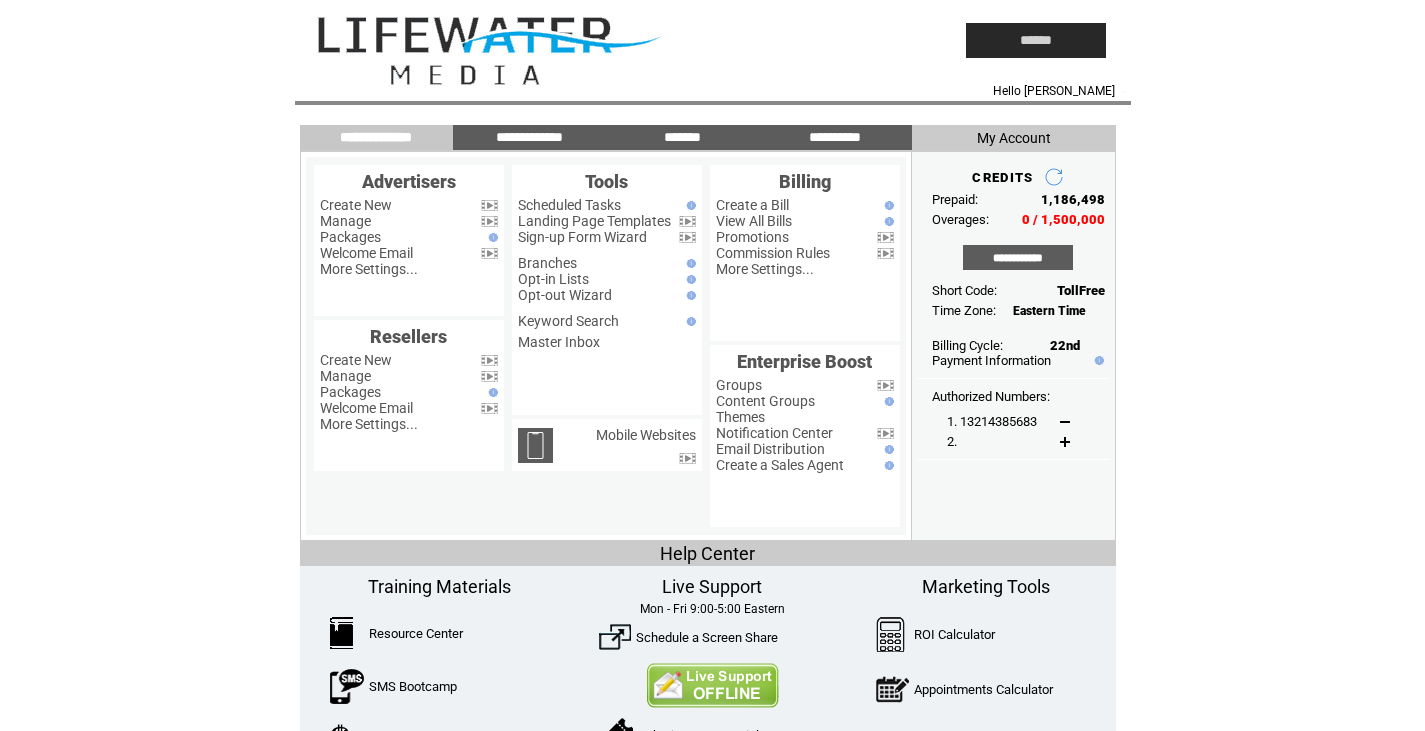 scroll, scrollTop: 0, scrollLeft: 0, axis: both 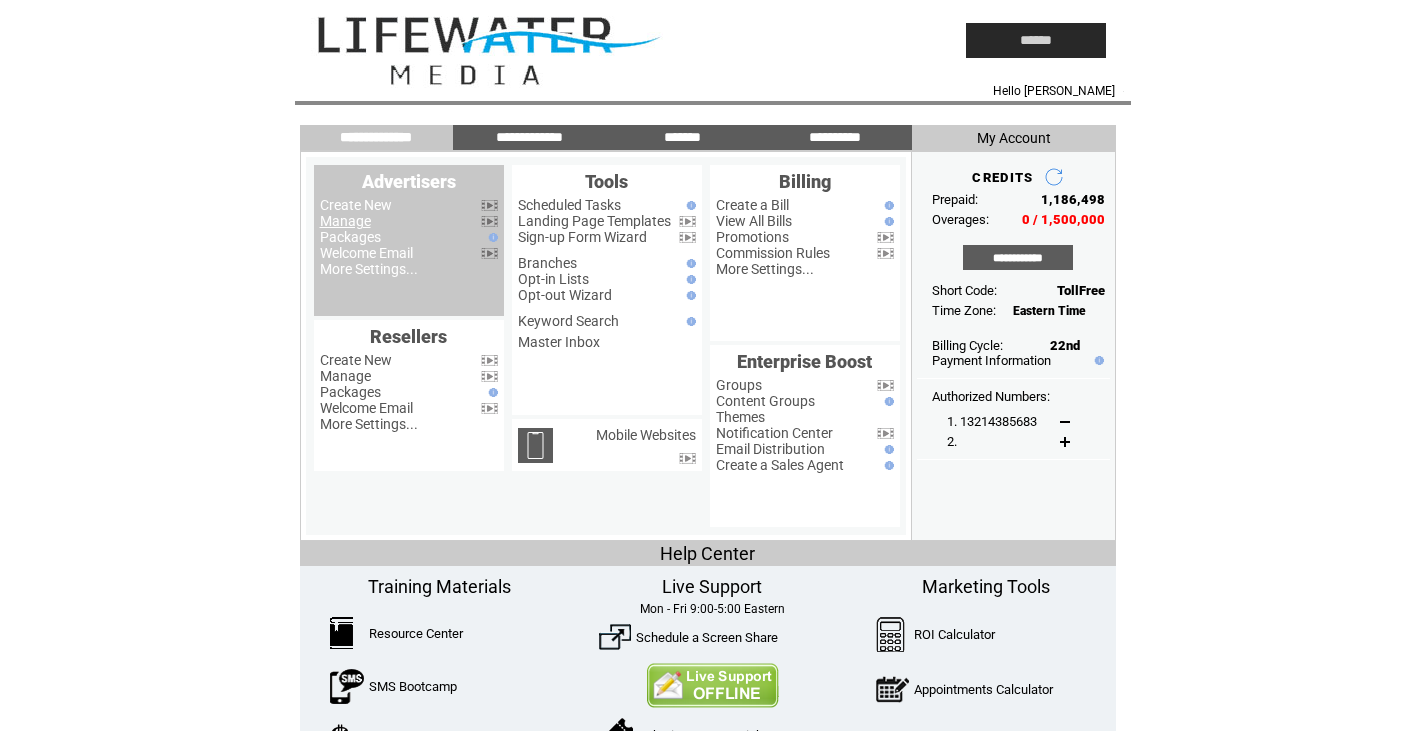 click on "Manage" at bounding box center (345, 221) 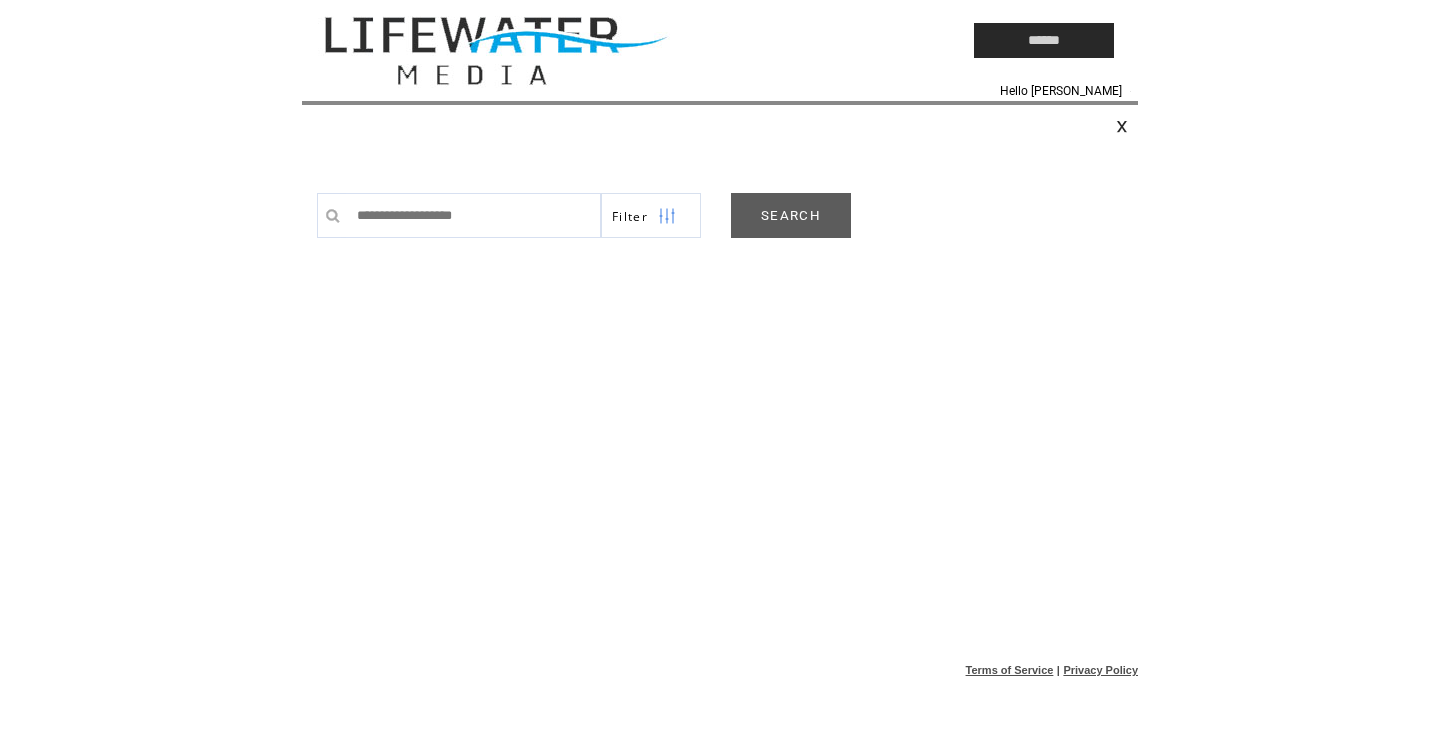scroll, scrollTop: 0, scrollLeft: 0, axis: both 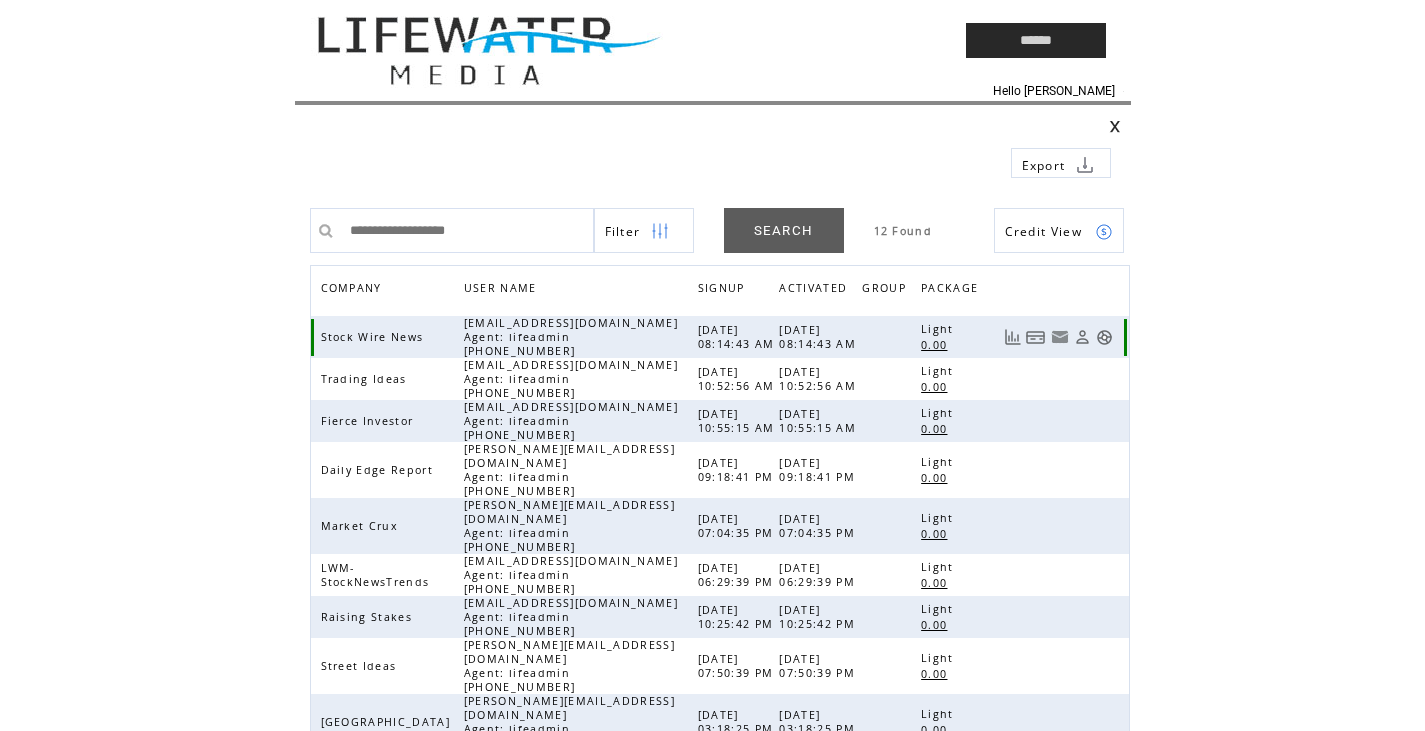 click at bounding box center [1104, 337] 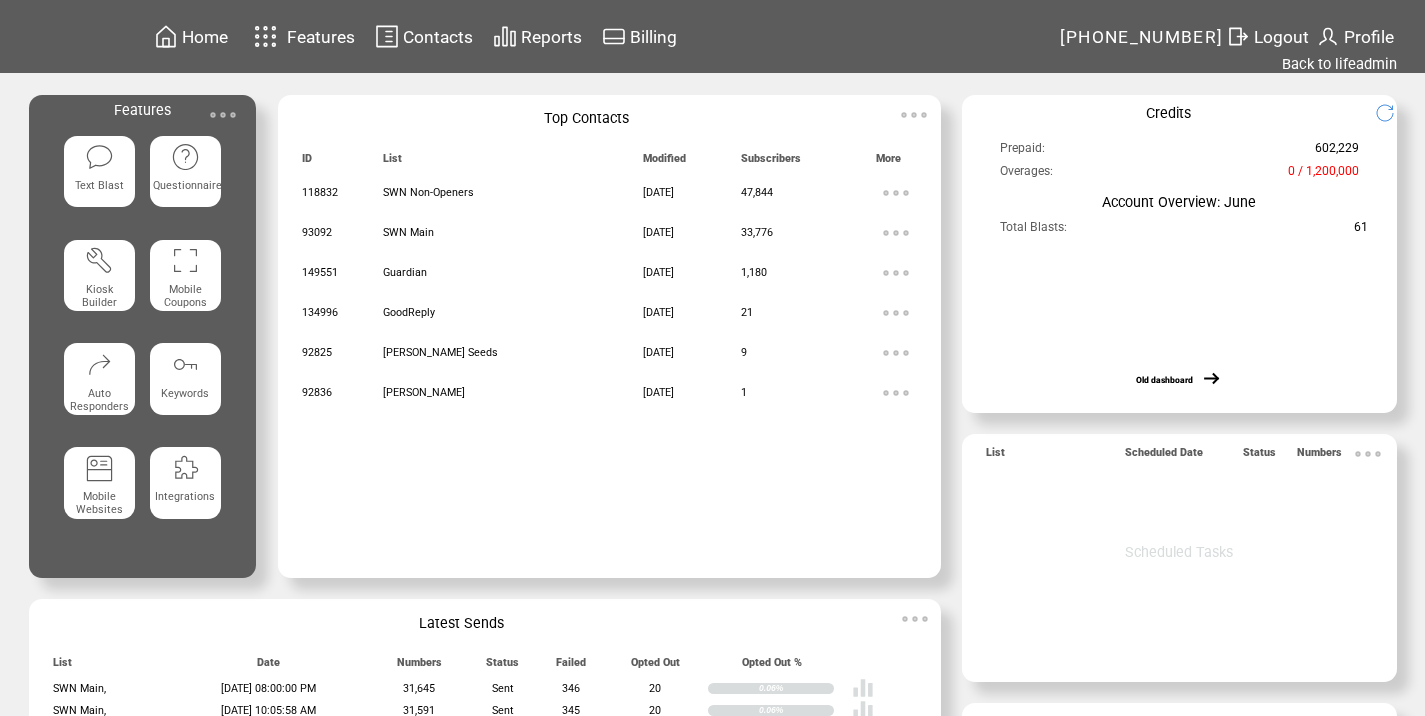 scroll, scrollTop: 0, scrollLeft: 0, axis: both 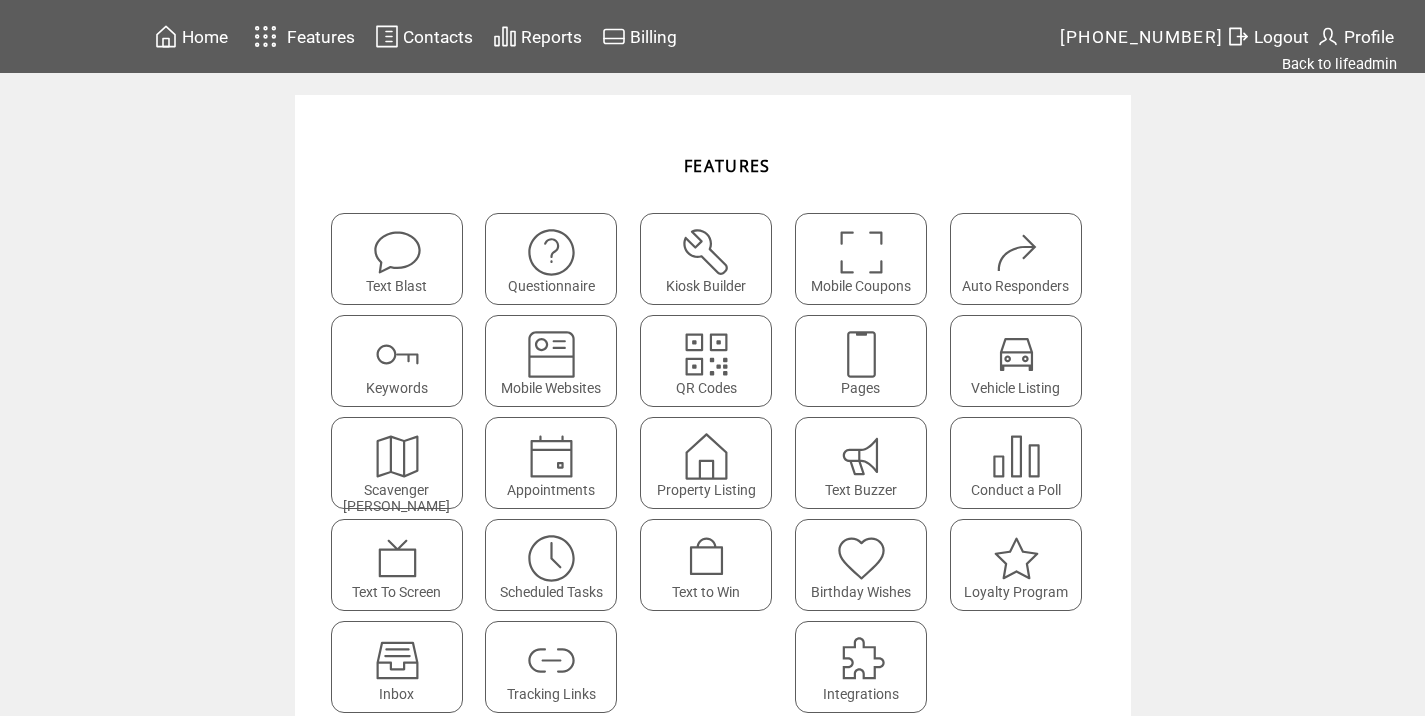 click on "Tracking Links" 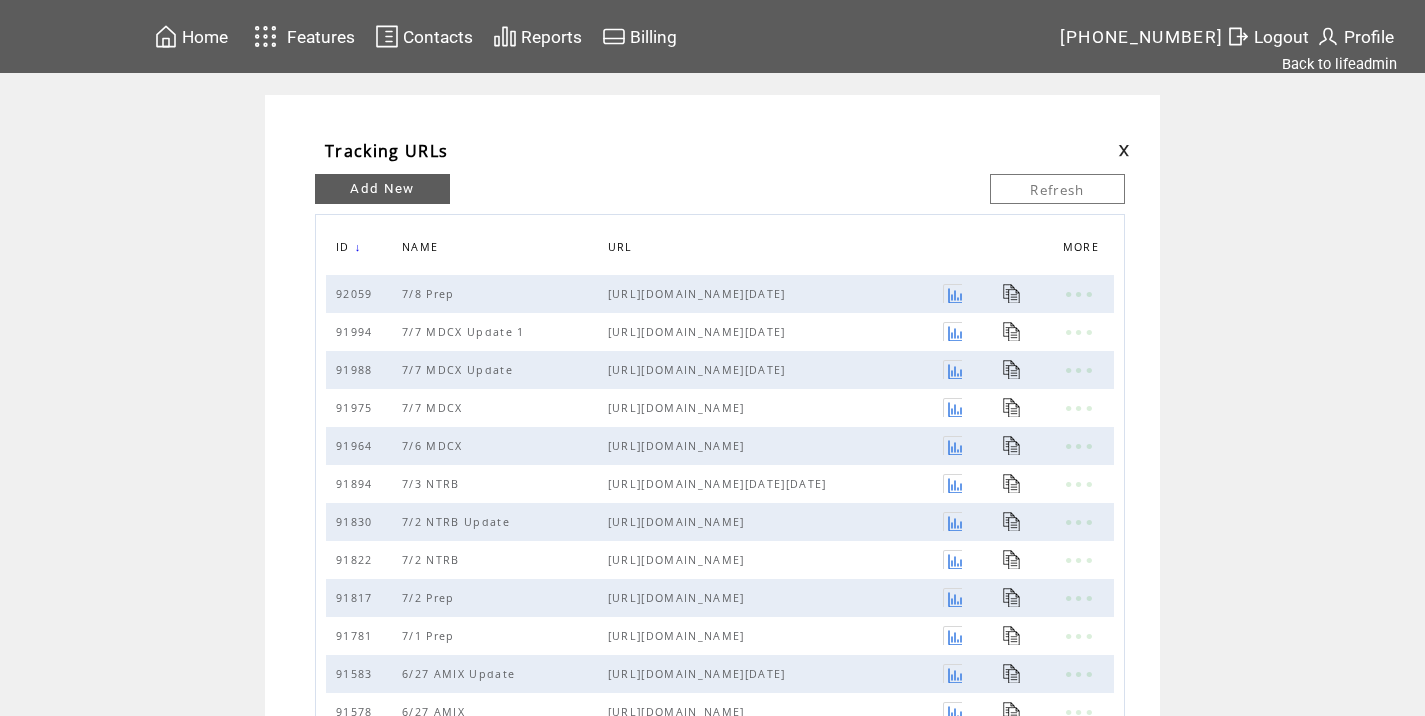 scroll, scrollTop: 0, scrollLeft: 0, axis: both 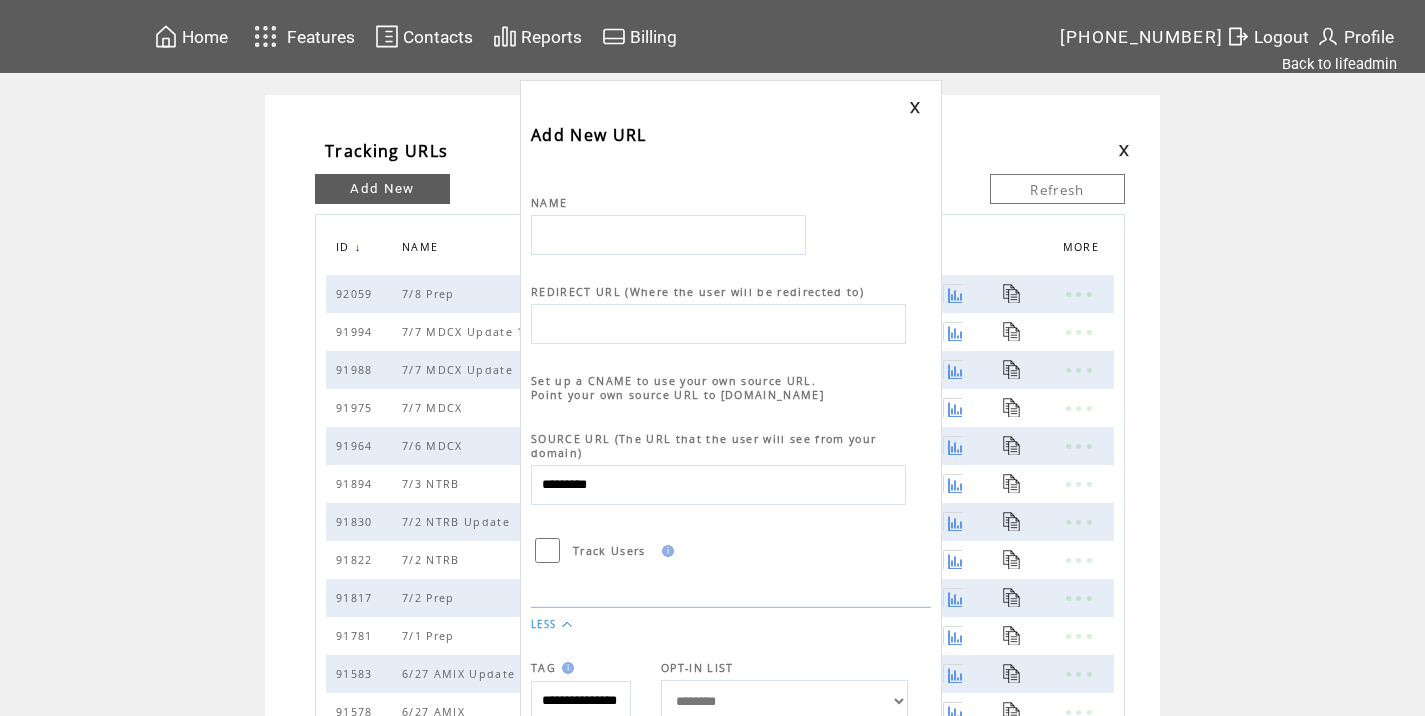 click at bounding box center (668, 235) 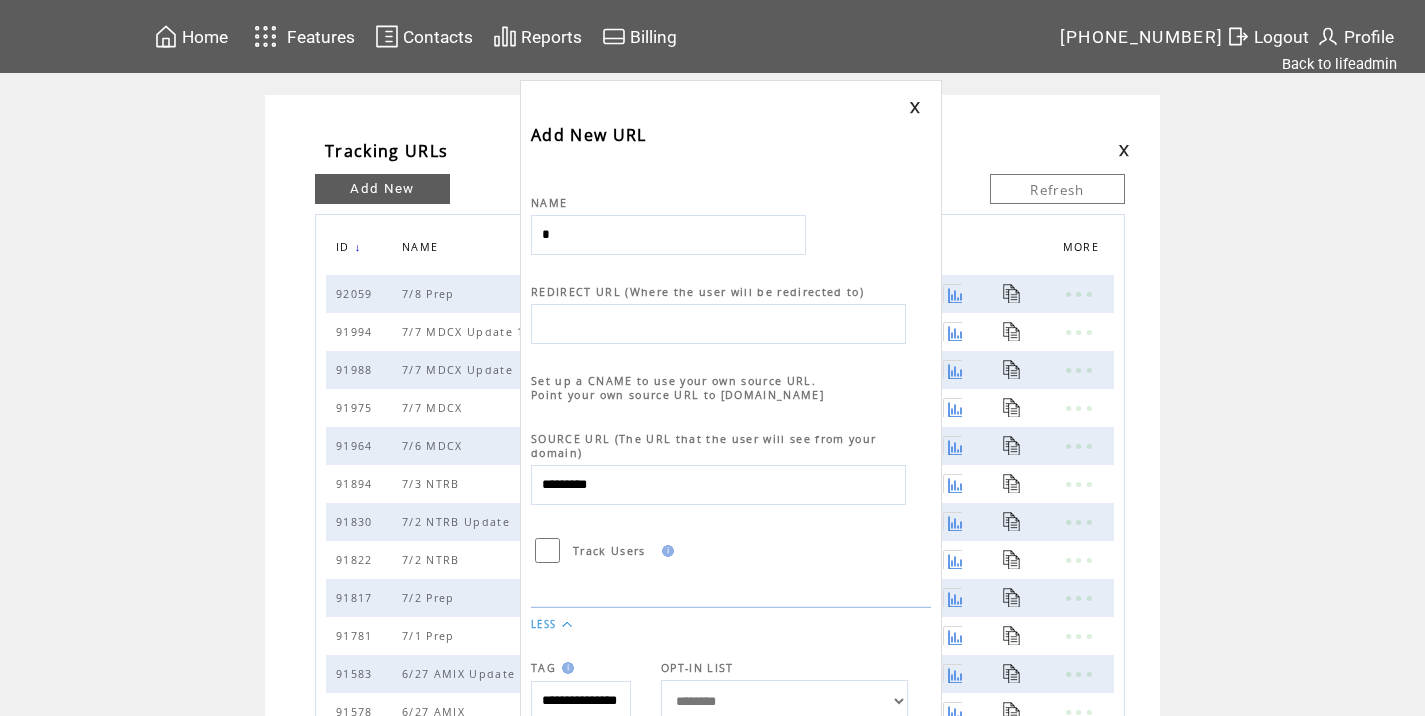 click on "*" at bounding box center (668, 235) 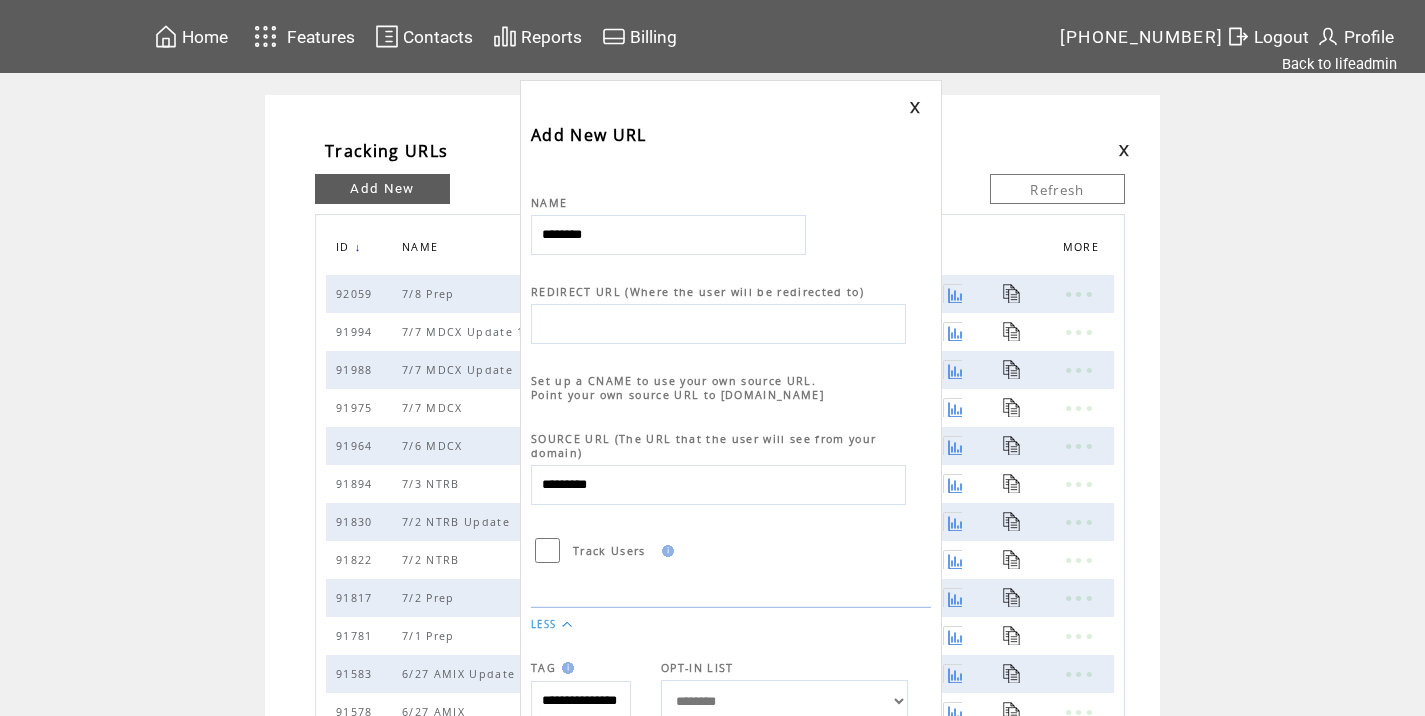 type on "********" 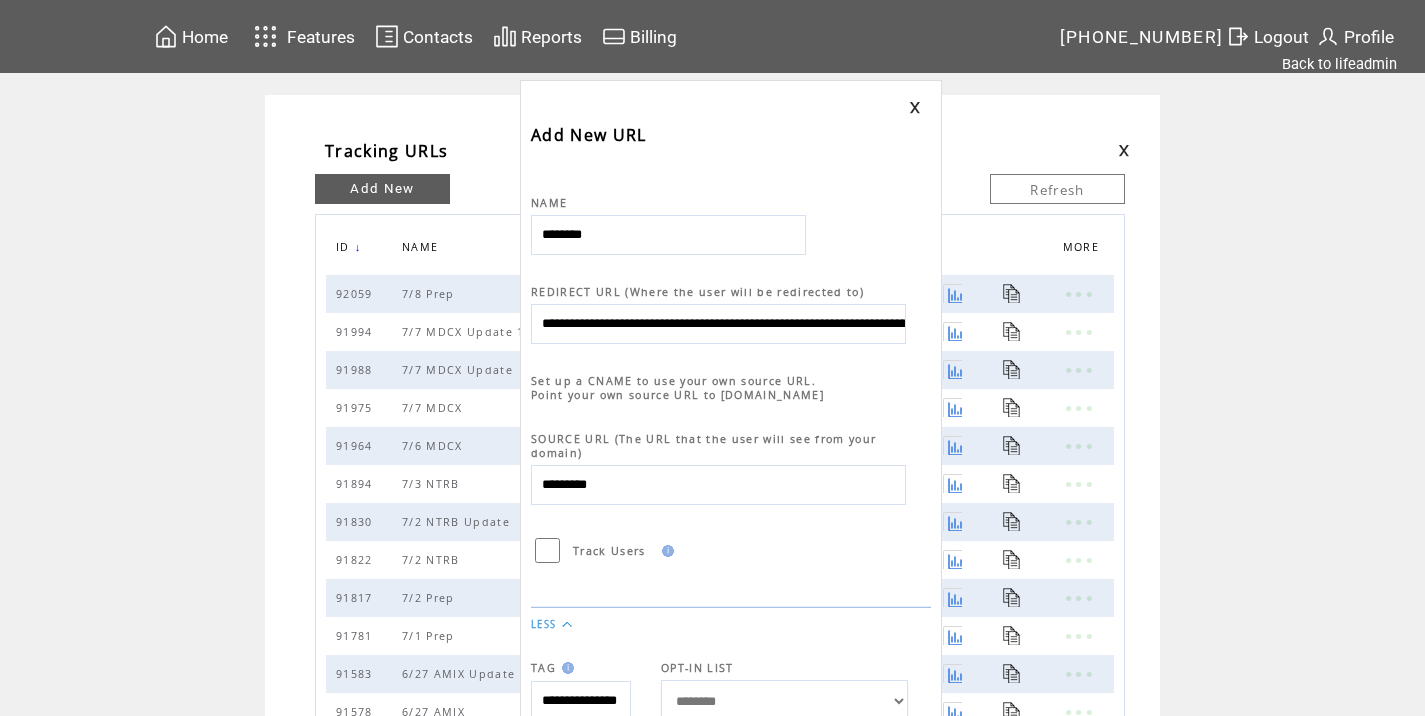 scroll, scrollTop: 0, scrollLeft: 1000, axis: horizontal 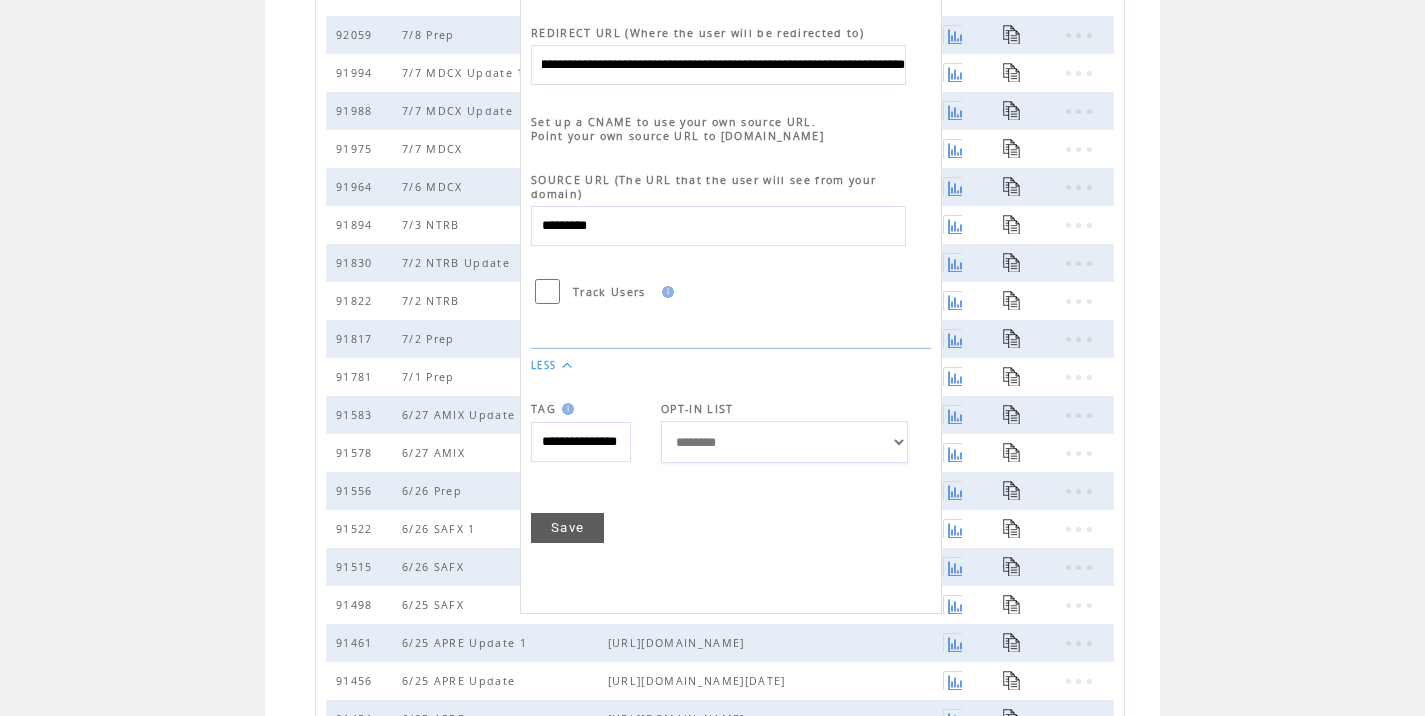 type on "**********" 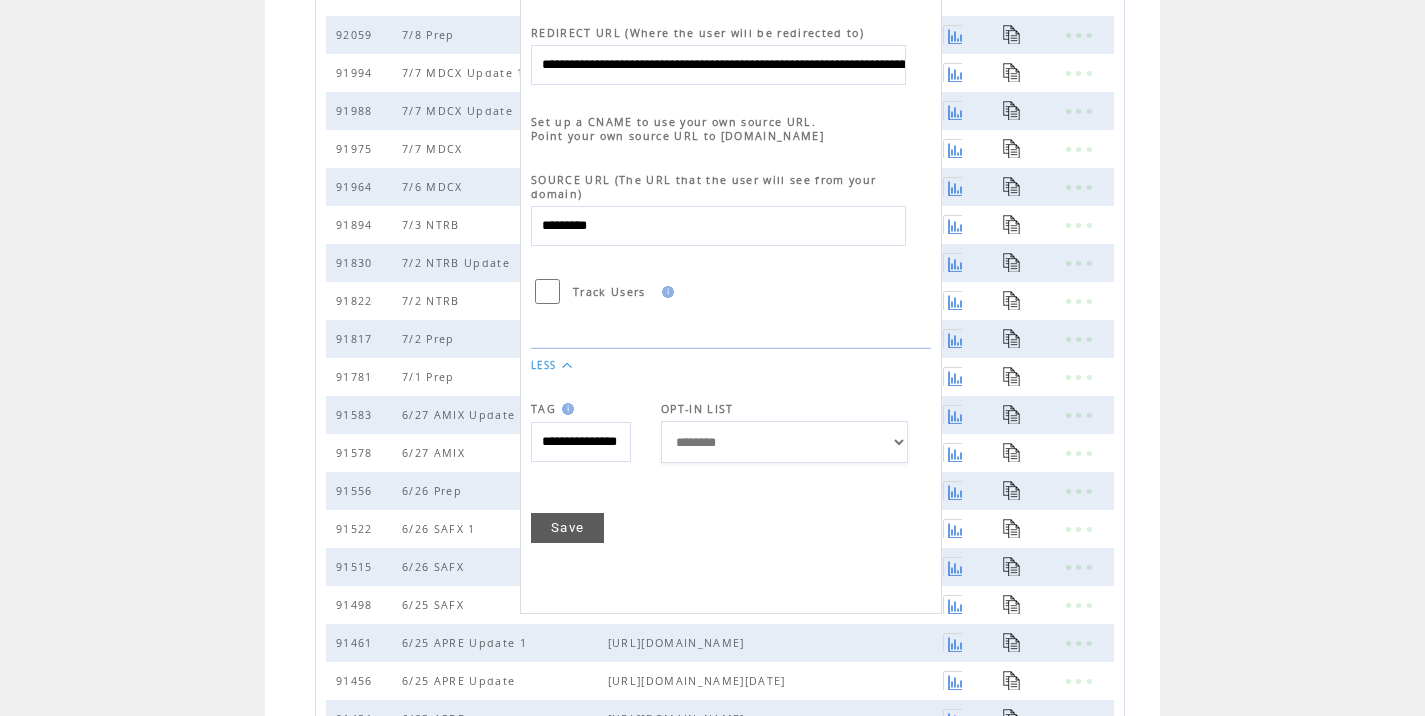 scroll, scrollTop: 0, scrollLeft: 0, axis: both 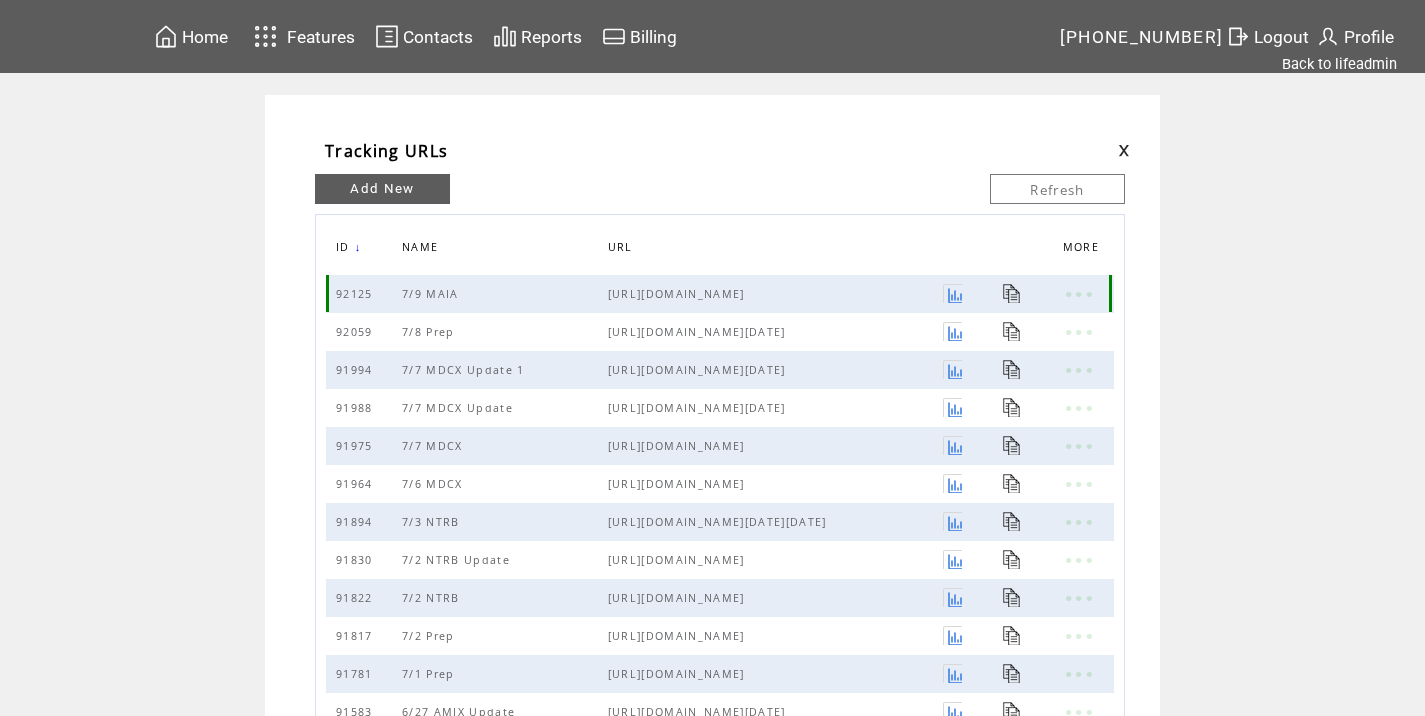 click at bounding box center [1012, 293] 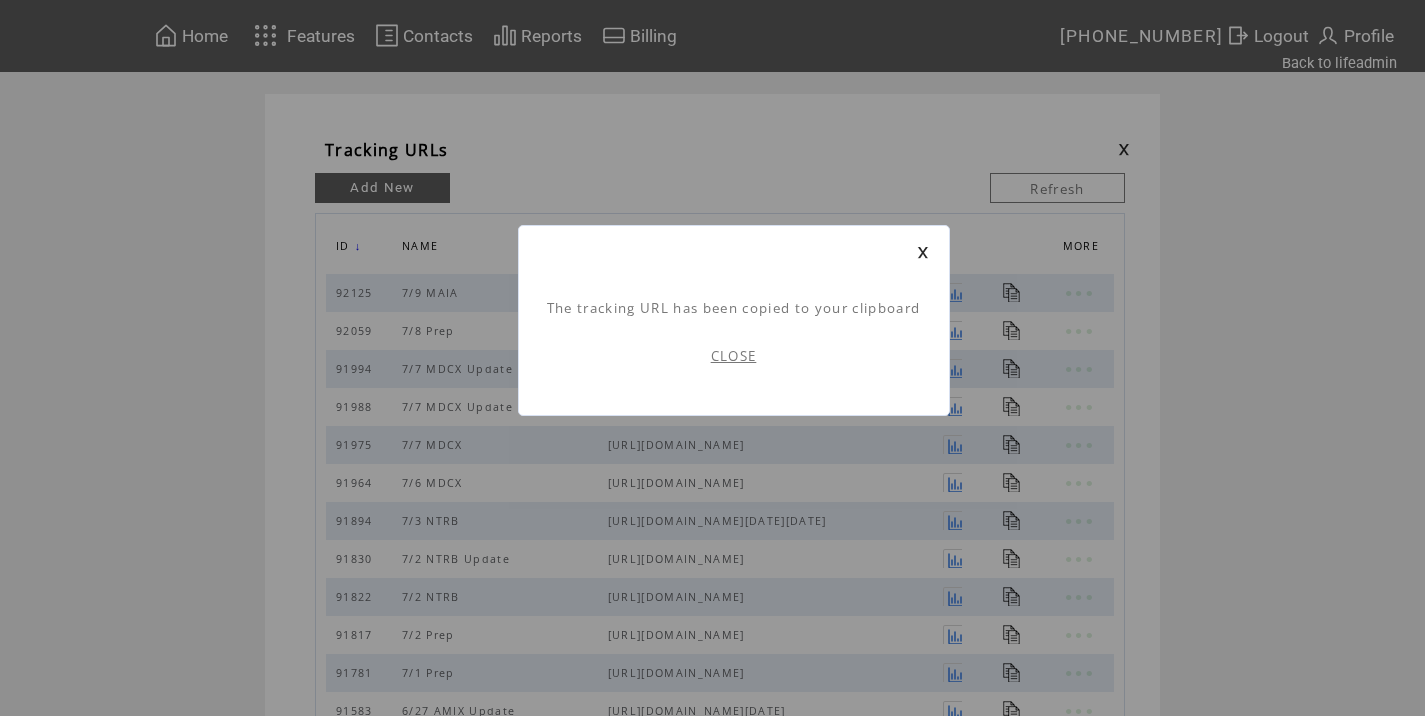 click on "CLOSE" at bounding box center [734, 356] 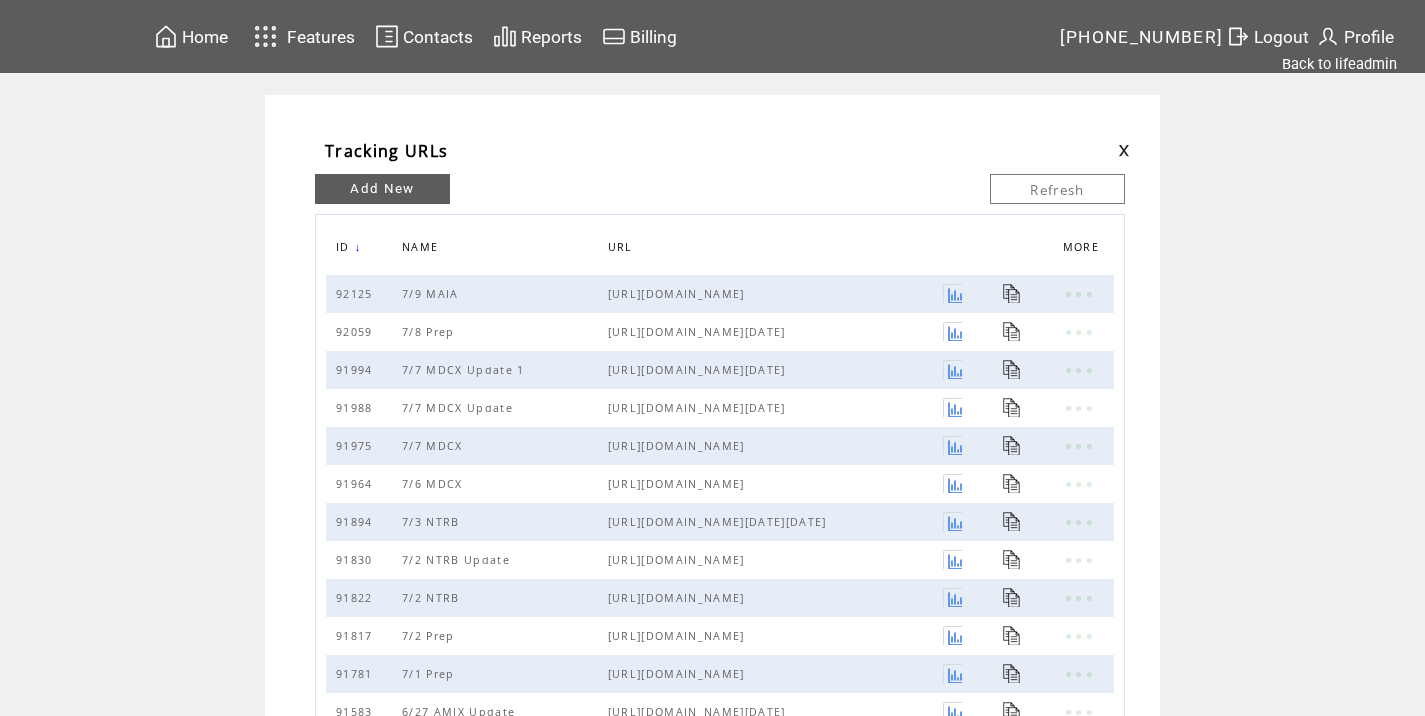 click at bounding box center (1124, 150) 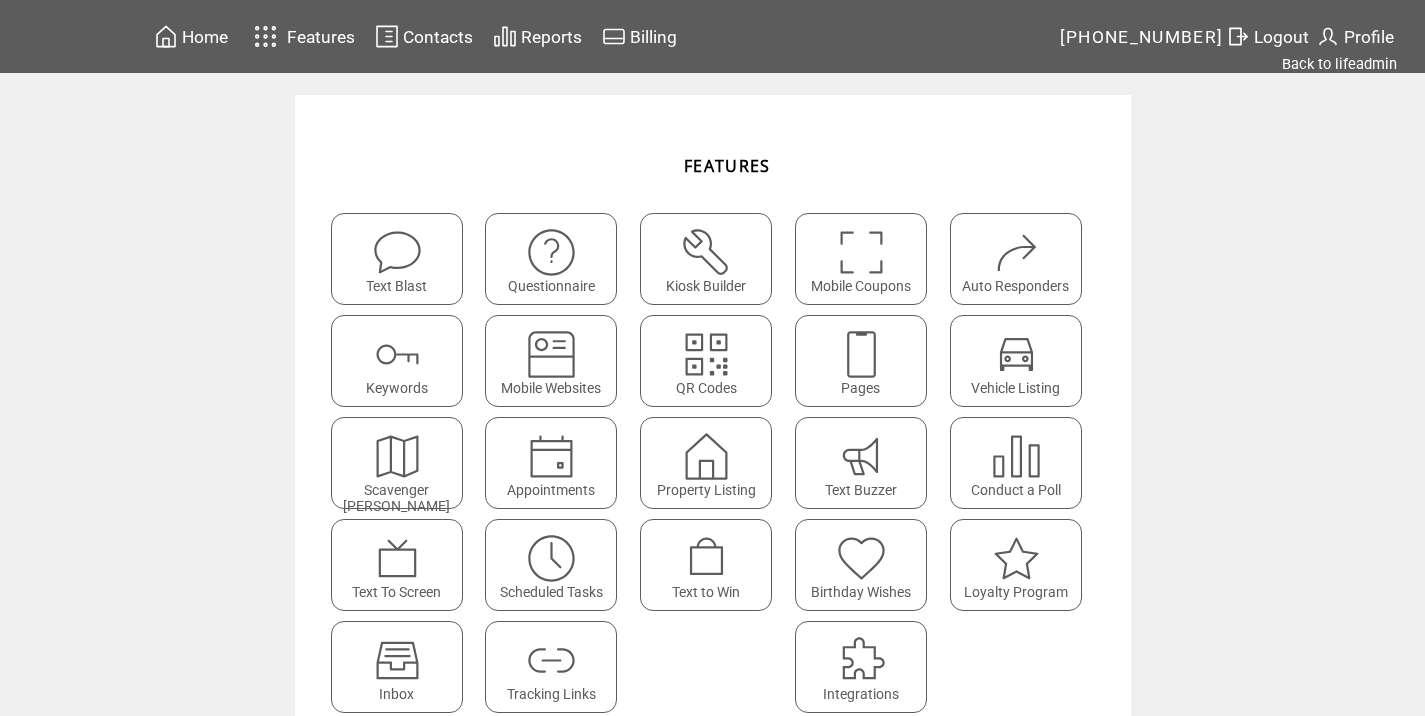scroll, scrollTop: 0, scrollLeft: 0, axis: both 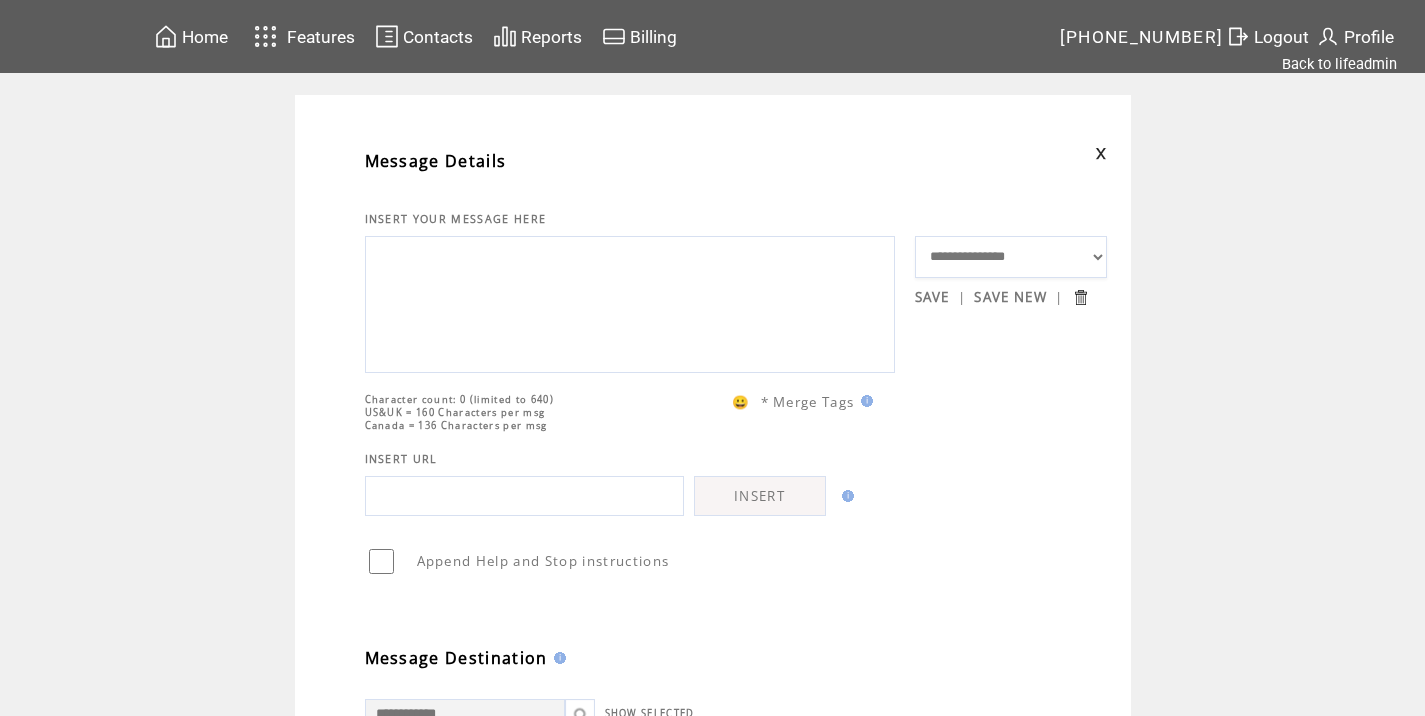 click at bounding box center (630, 302) 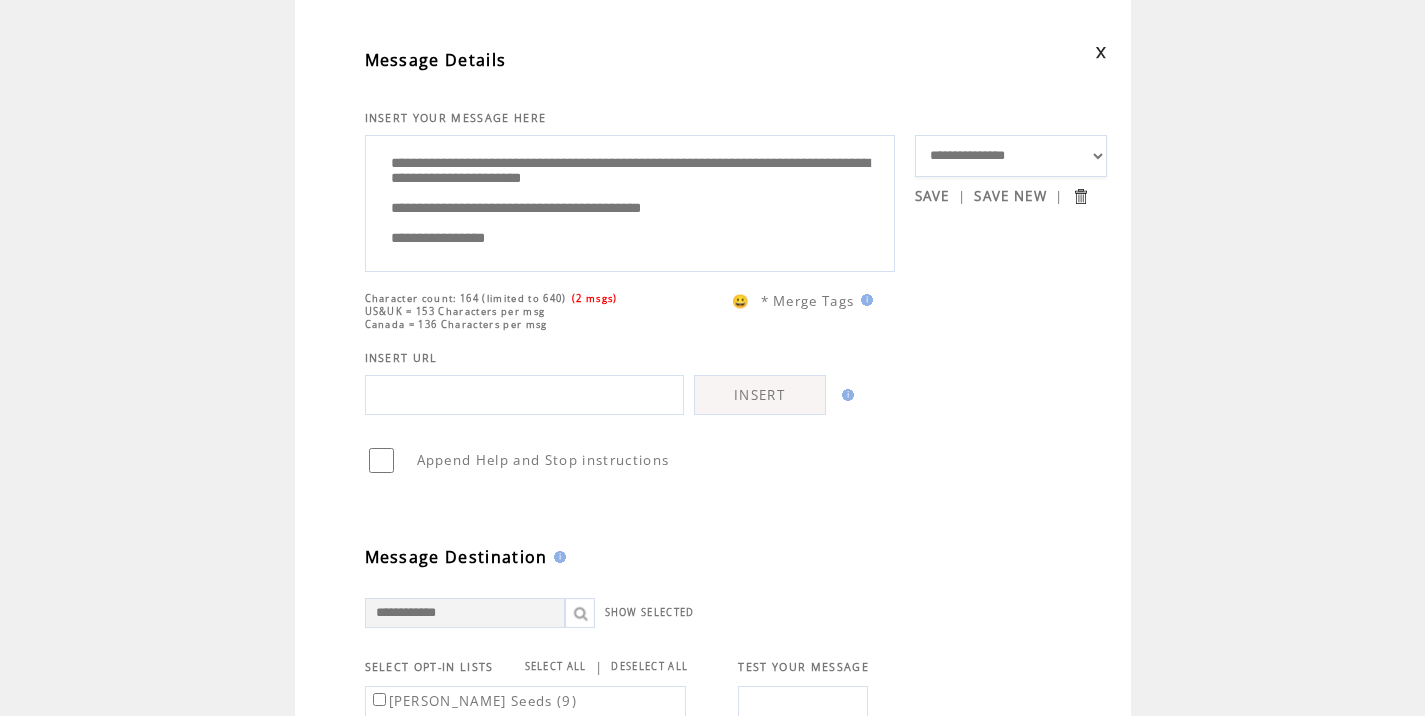 scroll, scrollTop: 102, scrollLeft: 15, axis: both 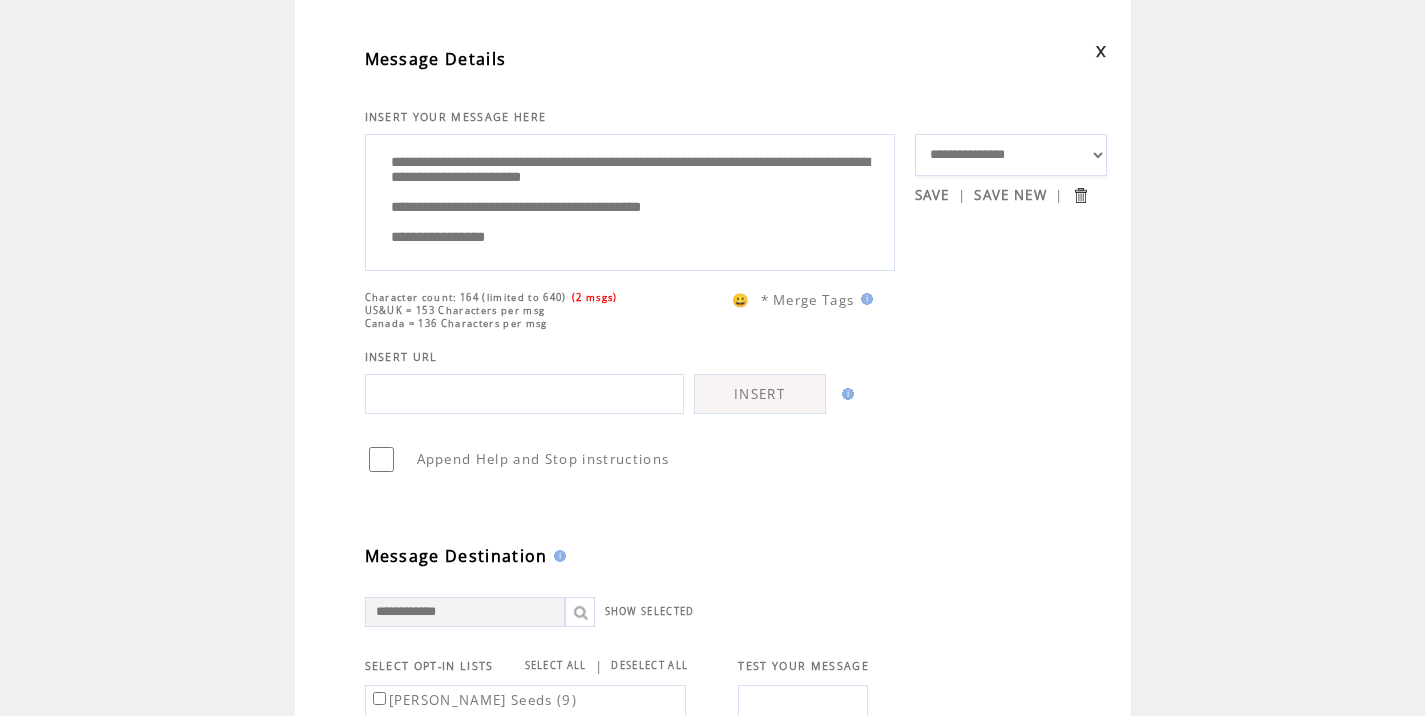 drag, startPoint x: 538, startPoint y: 181, endPoint x: 609, endPoint y: 187, distance: 71.25307 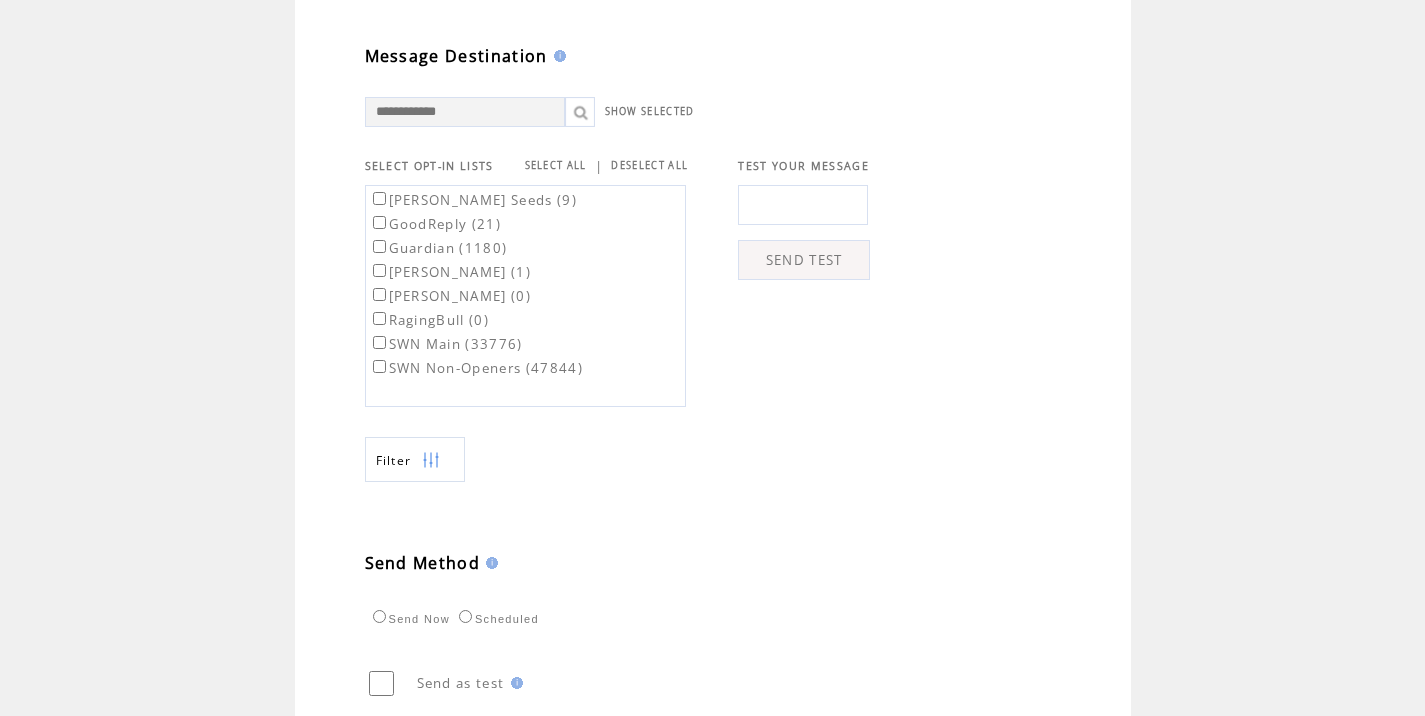 scroll, scrollTop: 638, scrollLeft: 15, axis: both 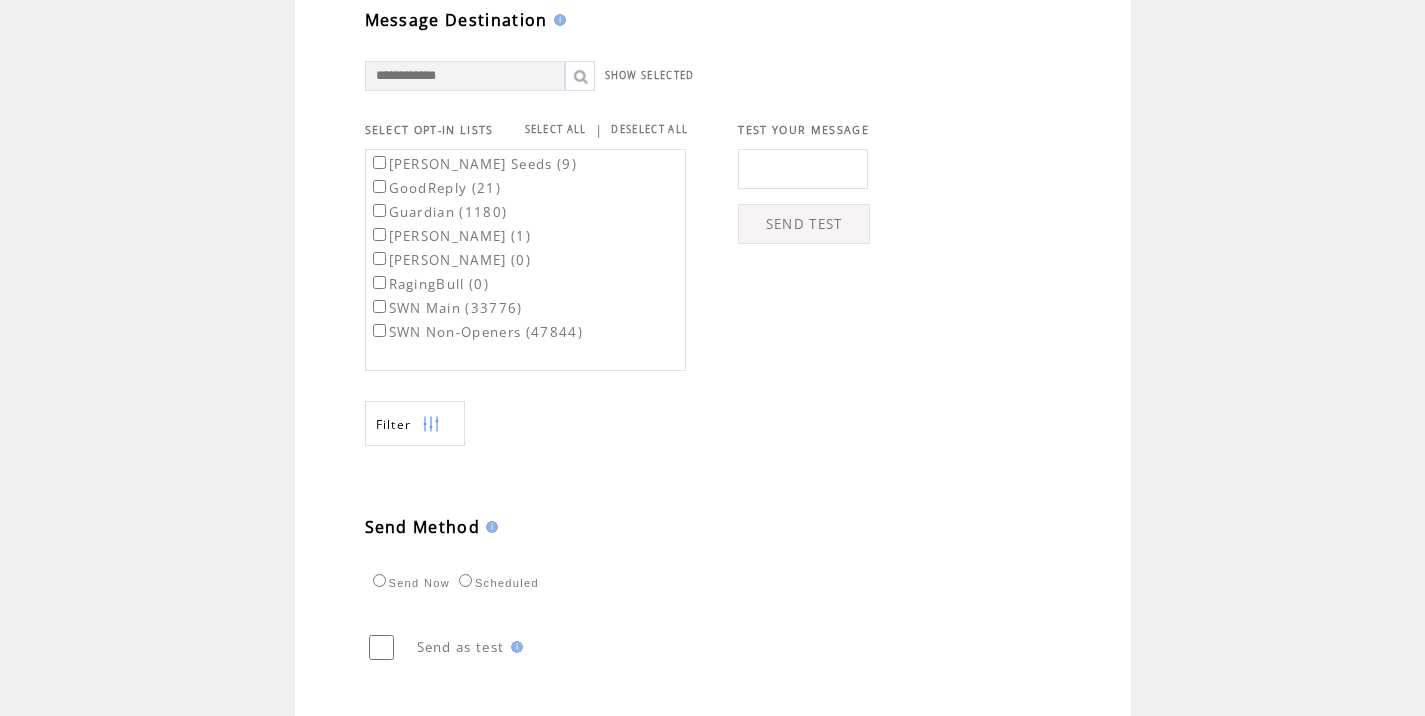 type on "**********" 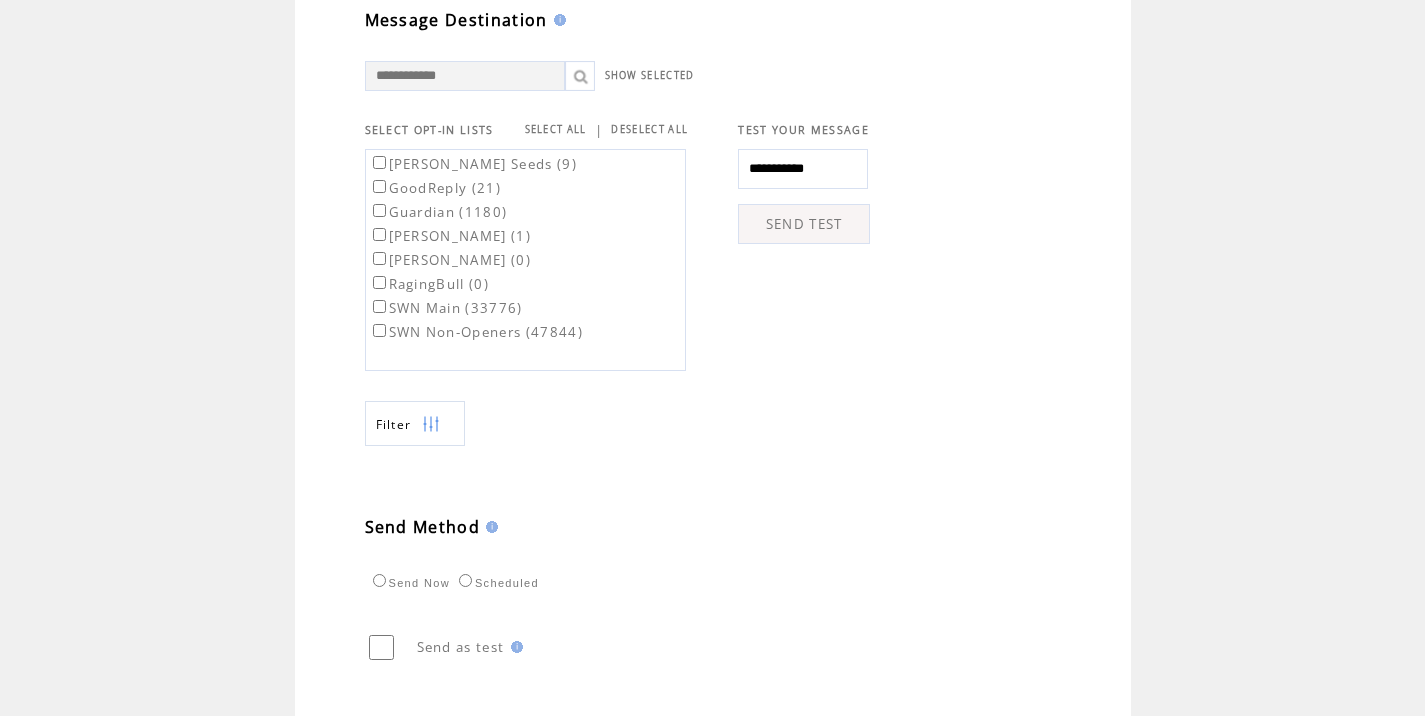 click on "SEND TEST" at bounding box center [804, 224] 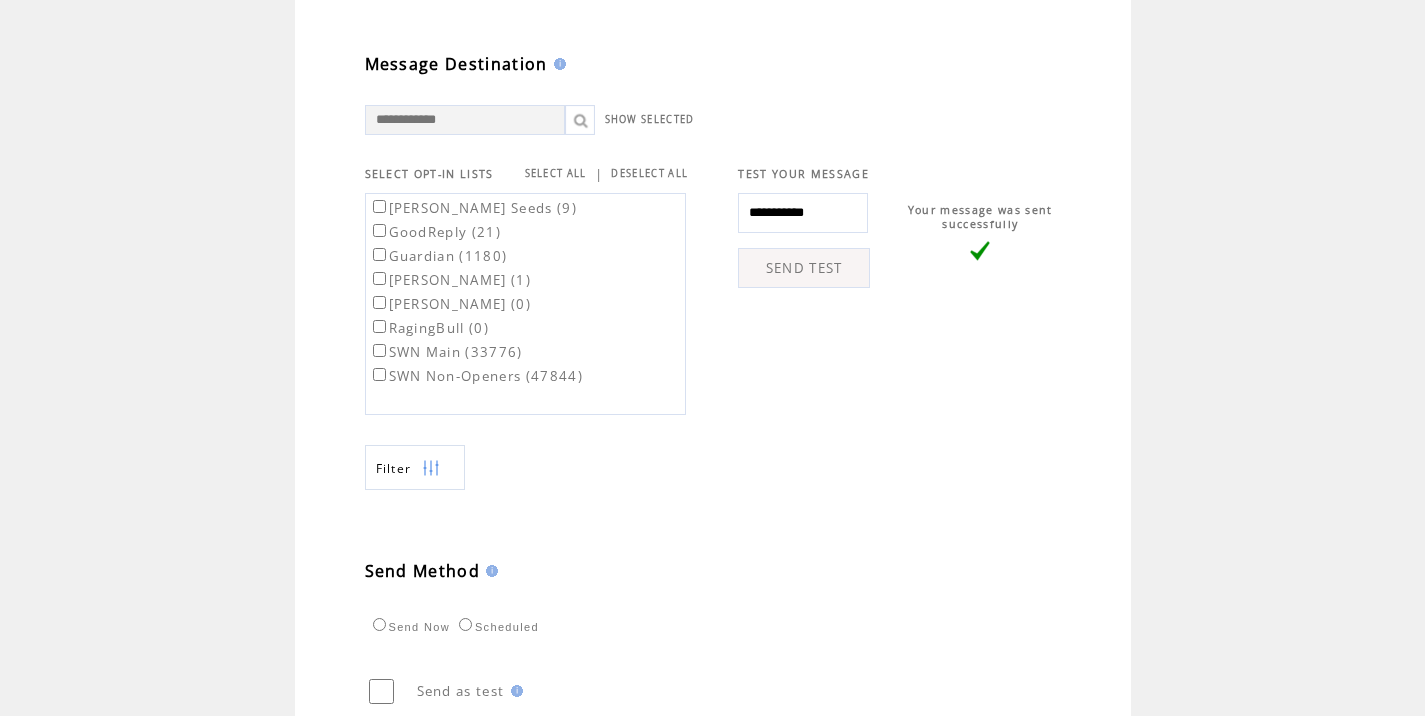scroll, scrollTop: 774, scrollLeft: 0, axis: vertical 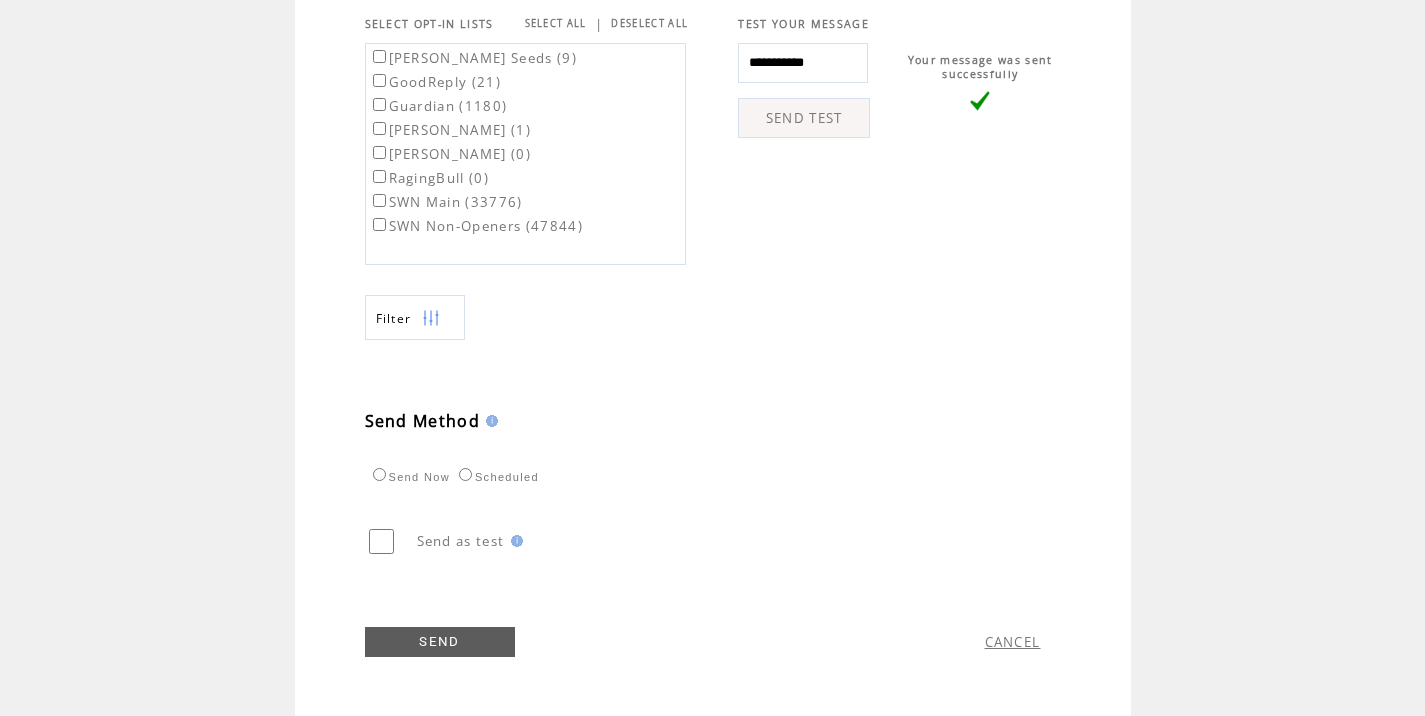 click on "SWN Main (33776)" at bounding box center (446, 202) 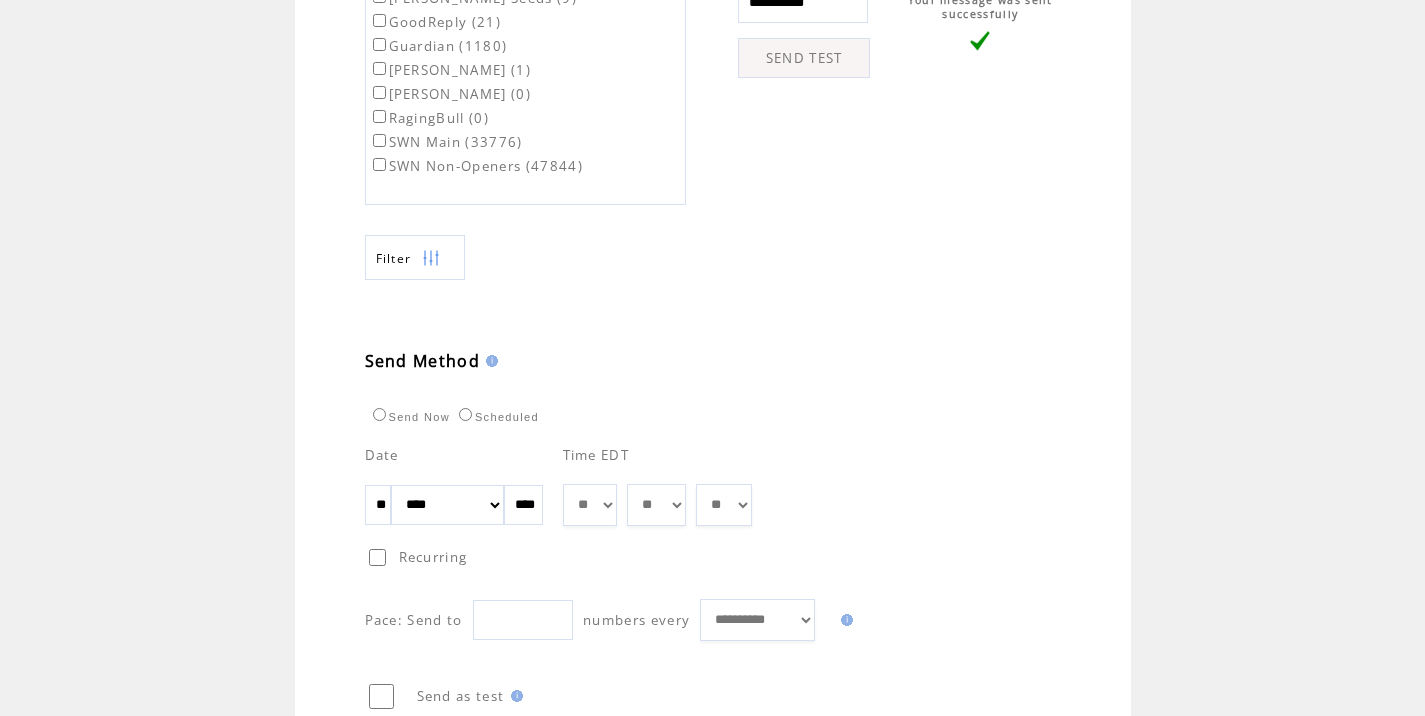 scroll, scrollTop: 835, scrollLeft: 0, axis: vertical 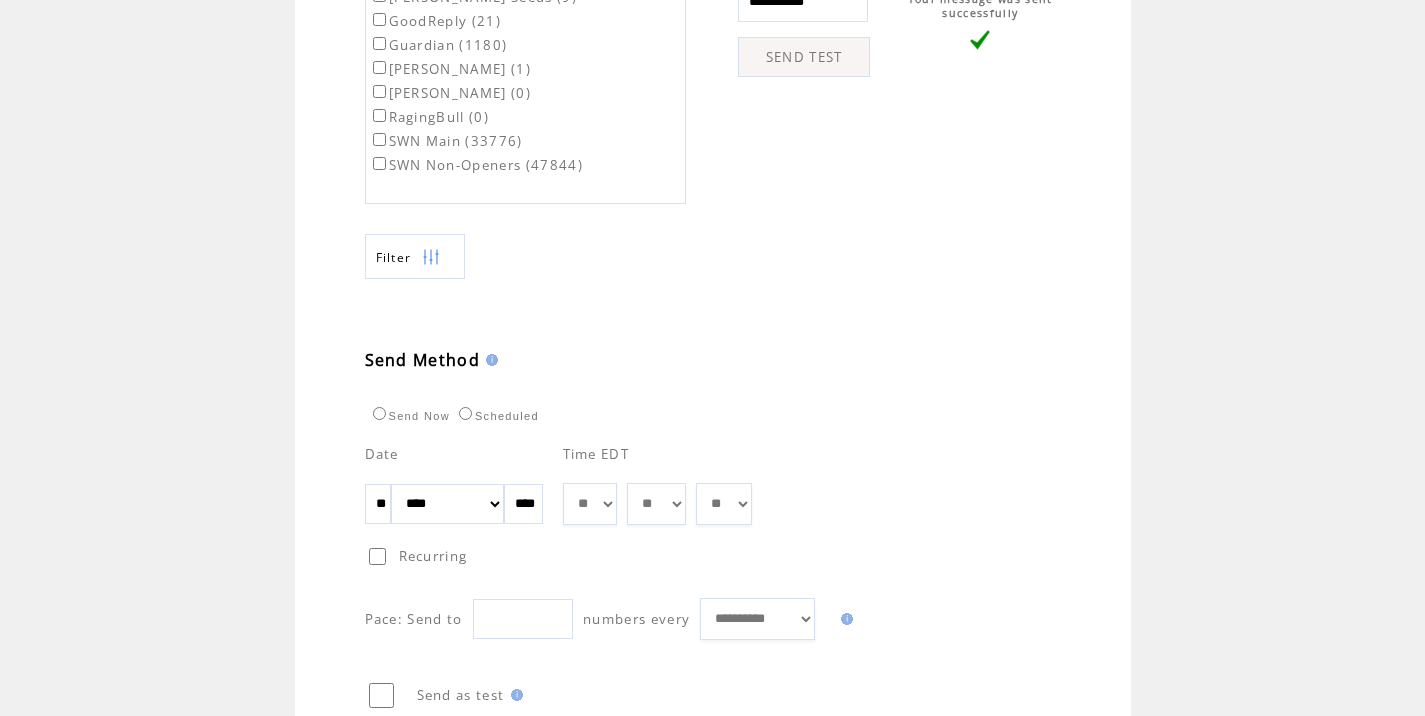 click on "** 	 ** 	 ** 	 ** 	 ** 	 ** 	 ** 	 ** 	 ** 	 ** 	 ** 	 ** 	 **" at bounding box center [590, 504] 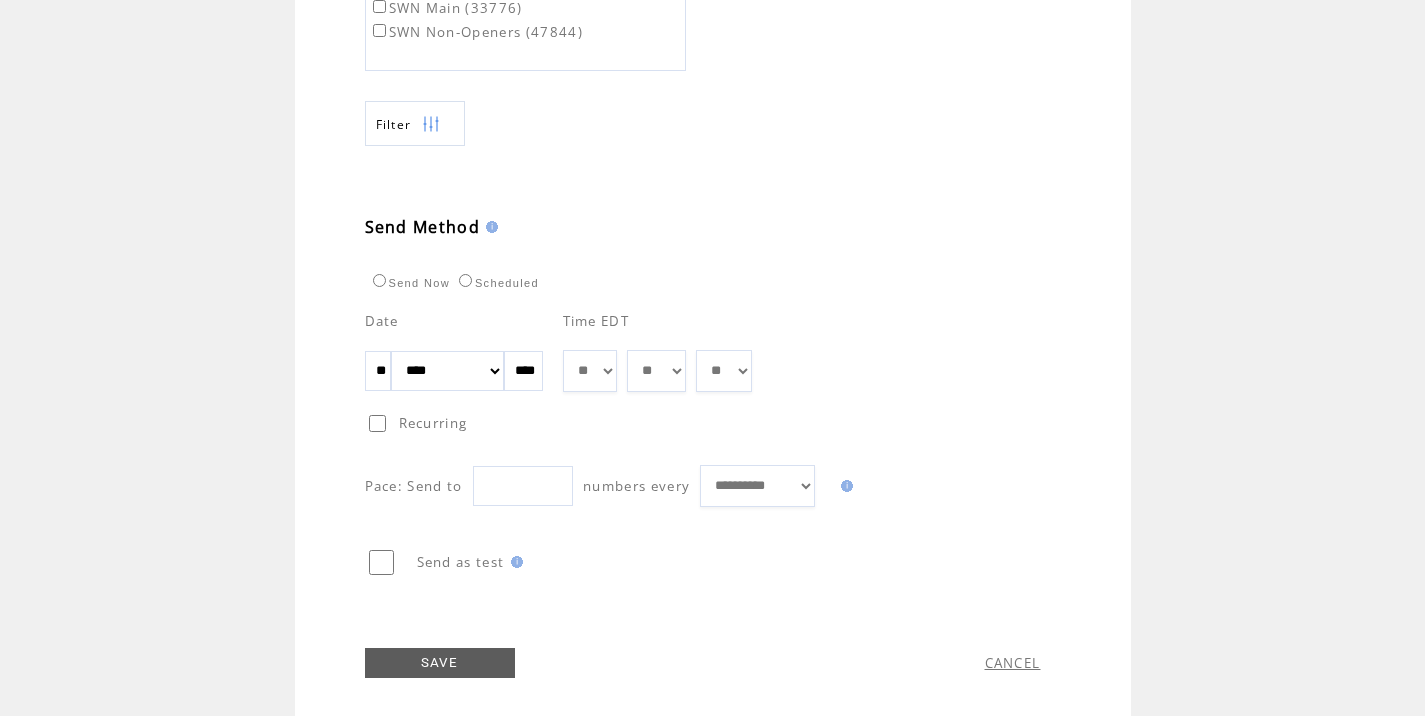 scroll, scrollTop: 970, scrollLeft: 0, axis: vertical 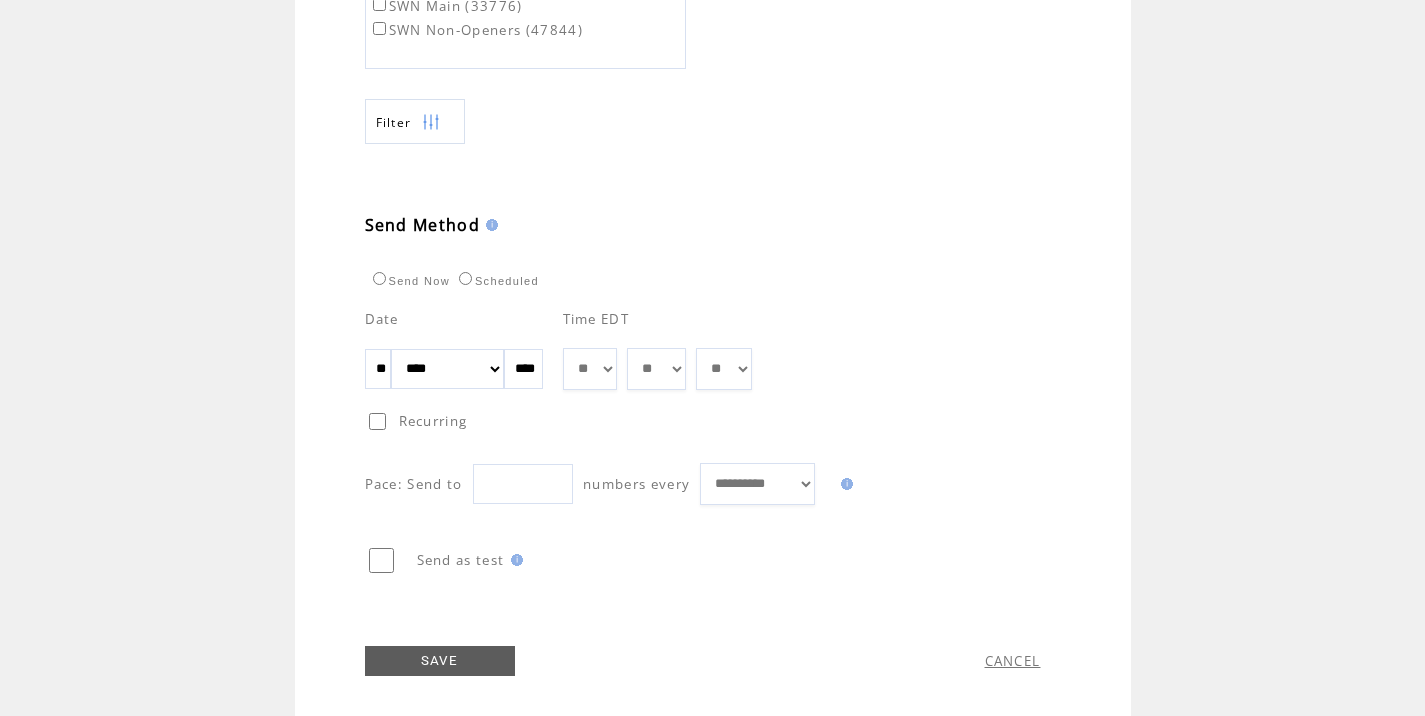 click on "SAVE" at bounding box center [440, 661] 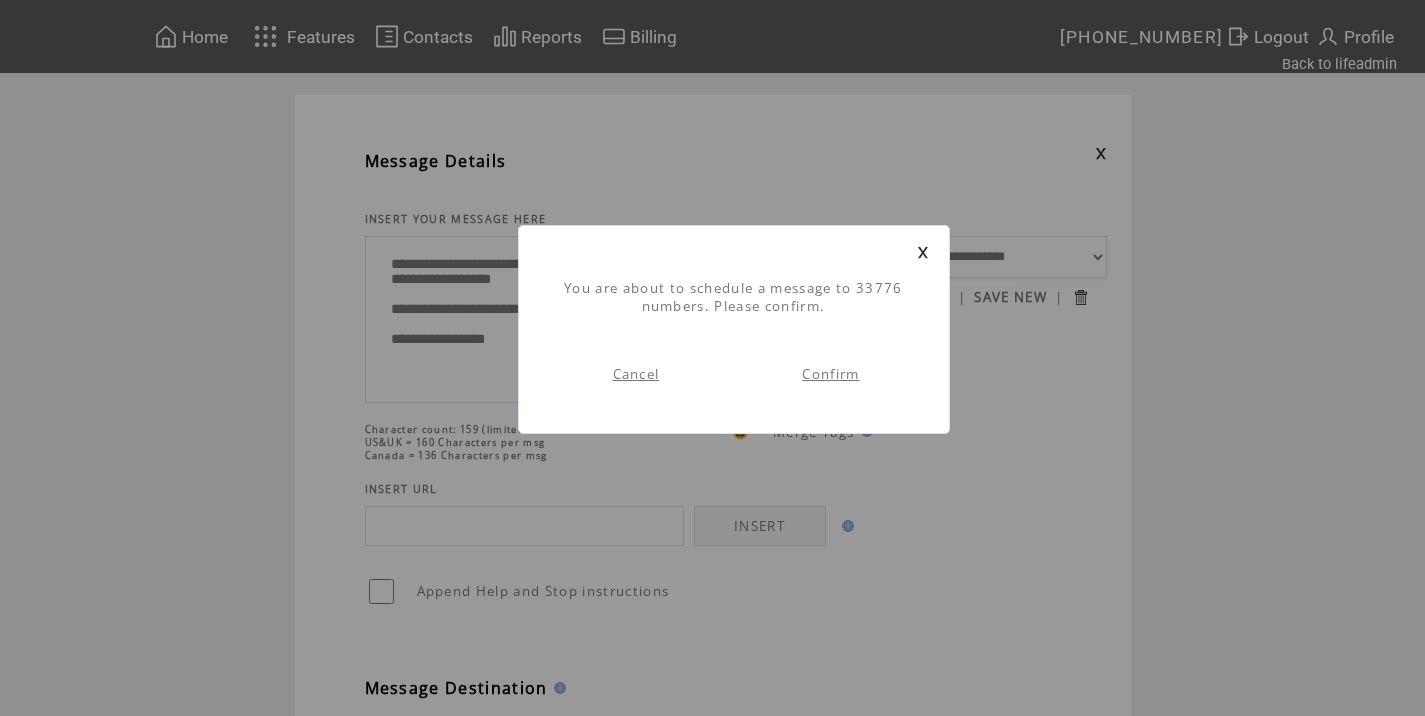 scroll, scrollTop: 1, scrollLeft: 0, axis: vertical 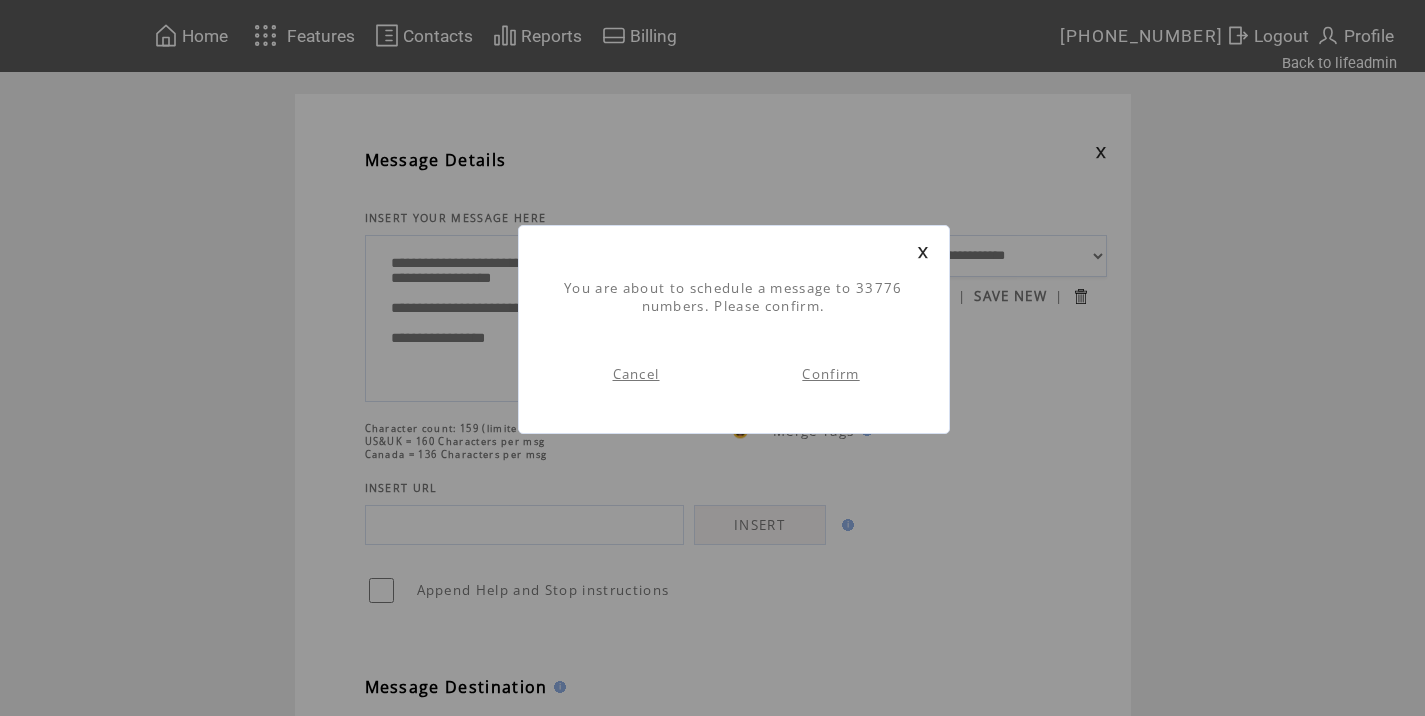 click on "Confirm" at bounding box center (830, 374) 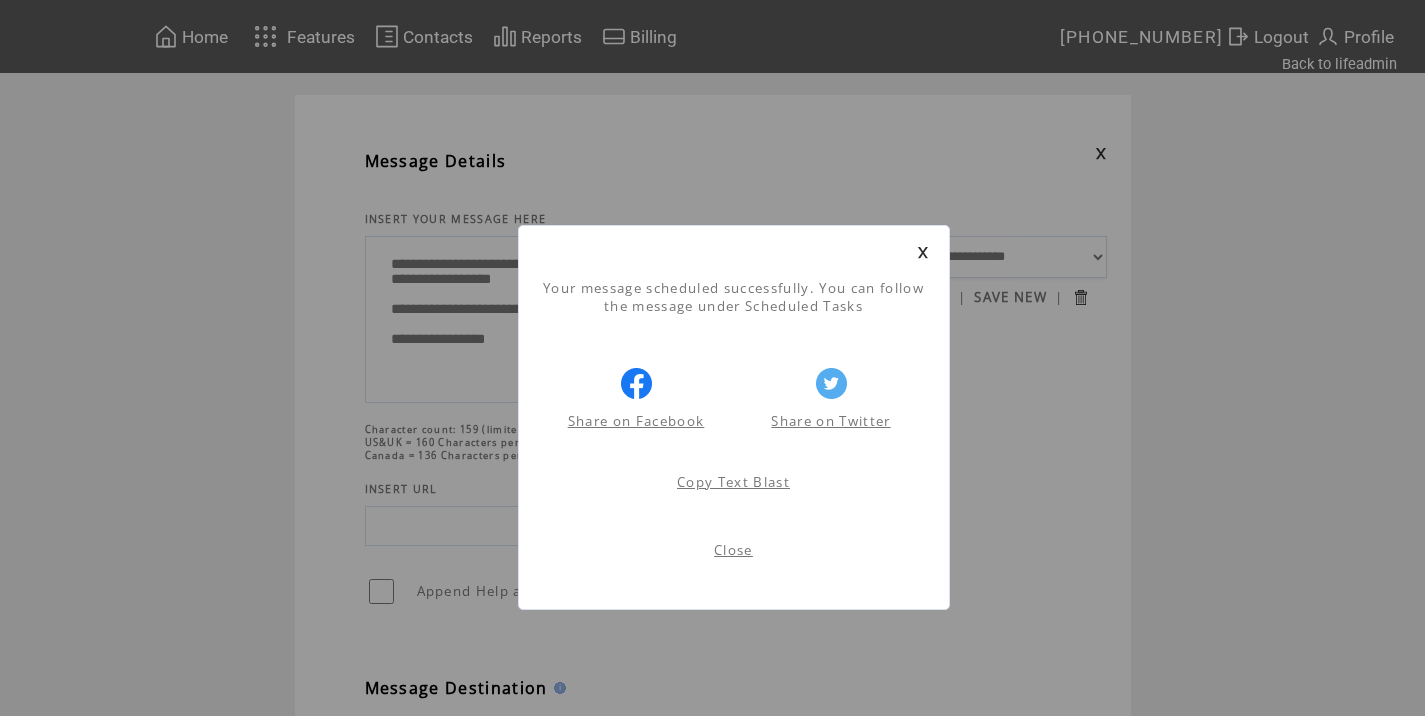 scroll, scrollTop: 1, scrollLeft: 0, axis: vertical 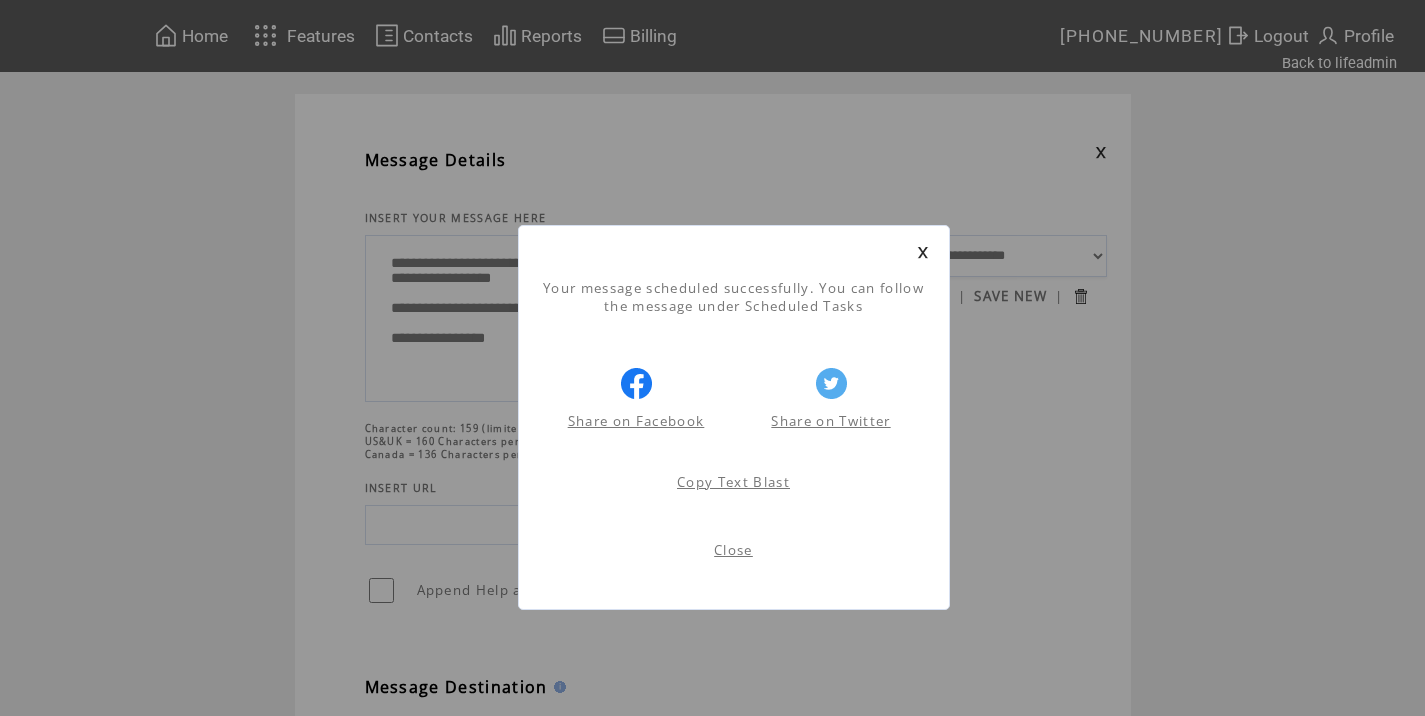 click on "Close" at bounding box center (733, 550) 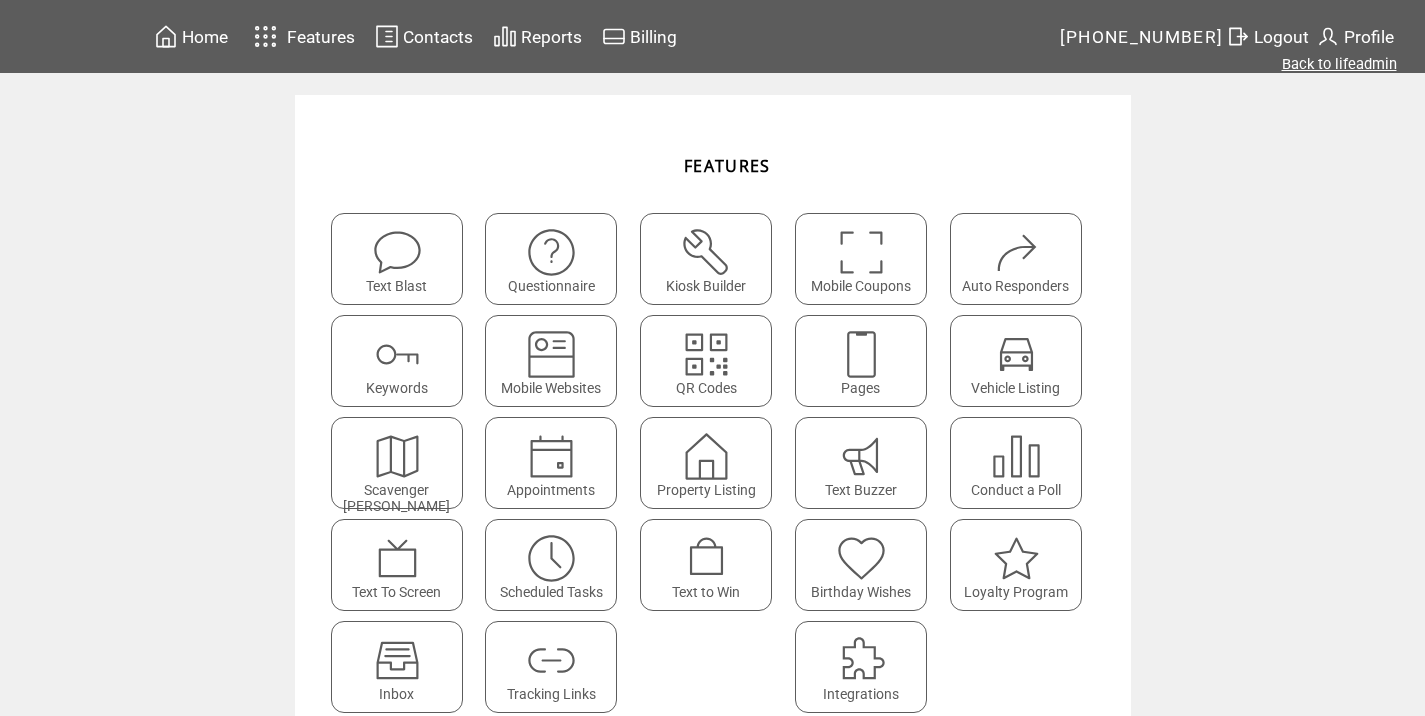 scroll, scrollTop: 0, scrollLeft: 0, axis: both 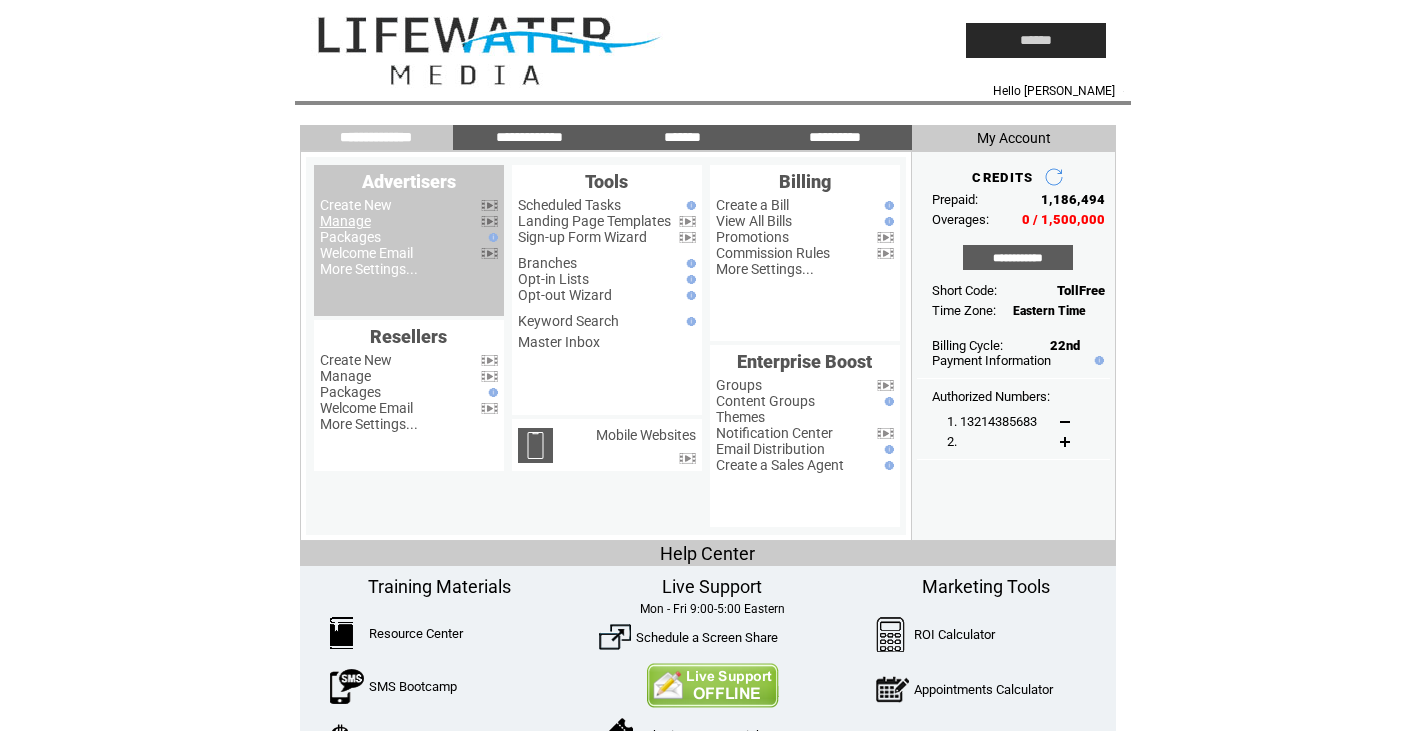 click on "Manage" at bounding box center [345, 221] 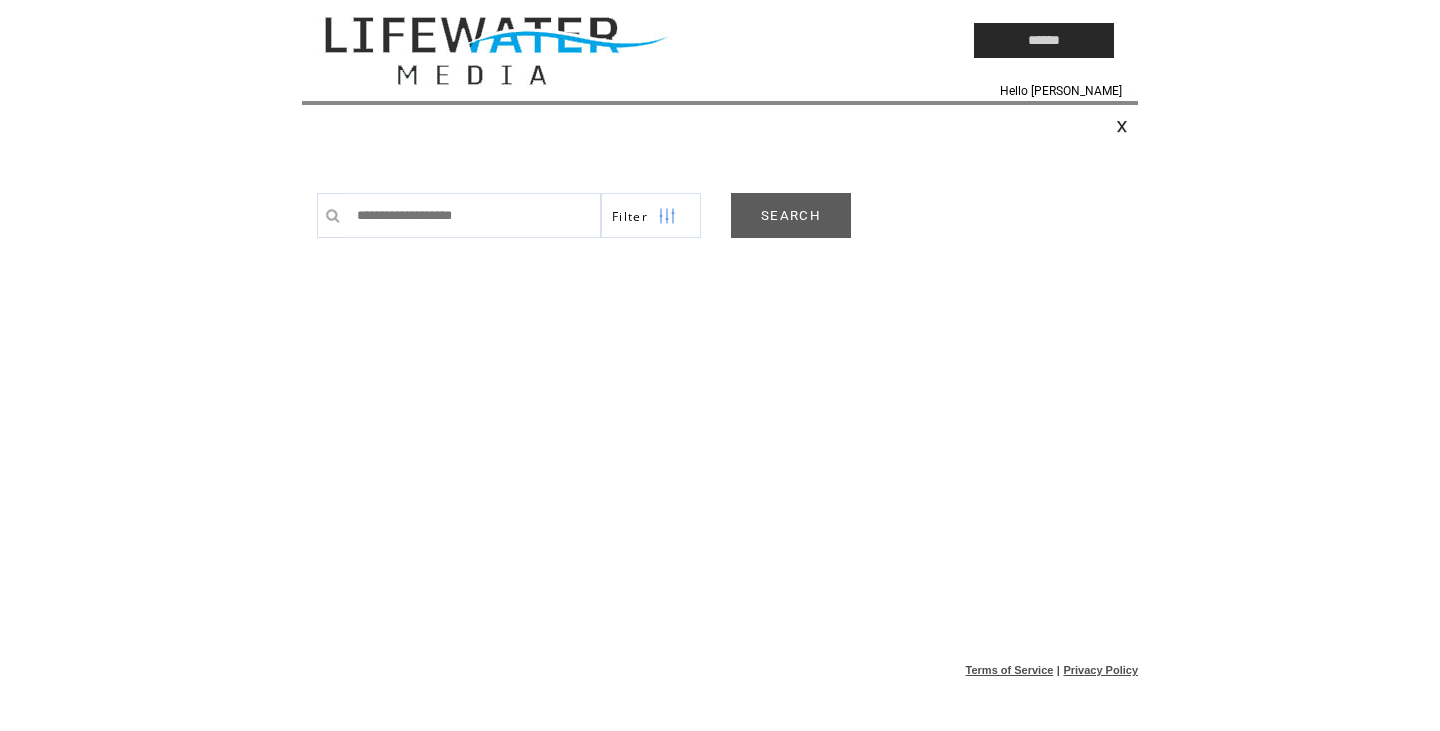 scroll, scrollTop: 0, scrollLeft: 0, axis: both 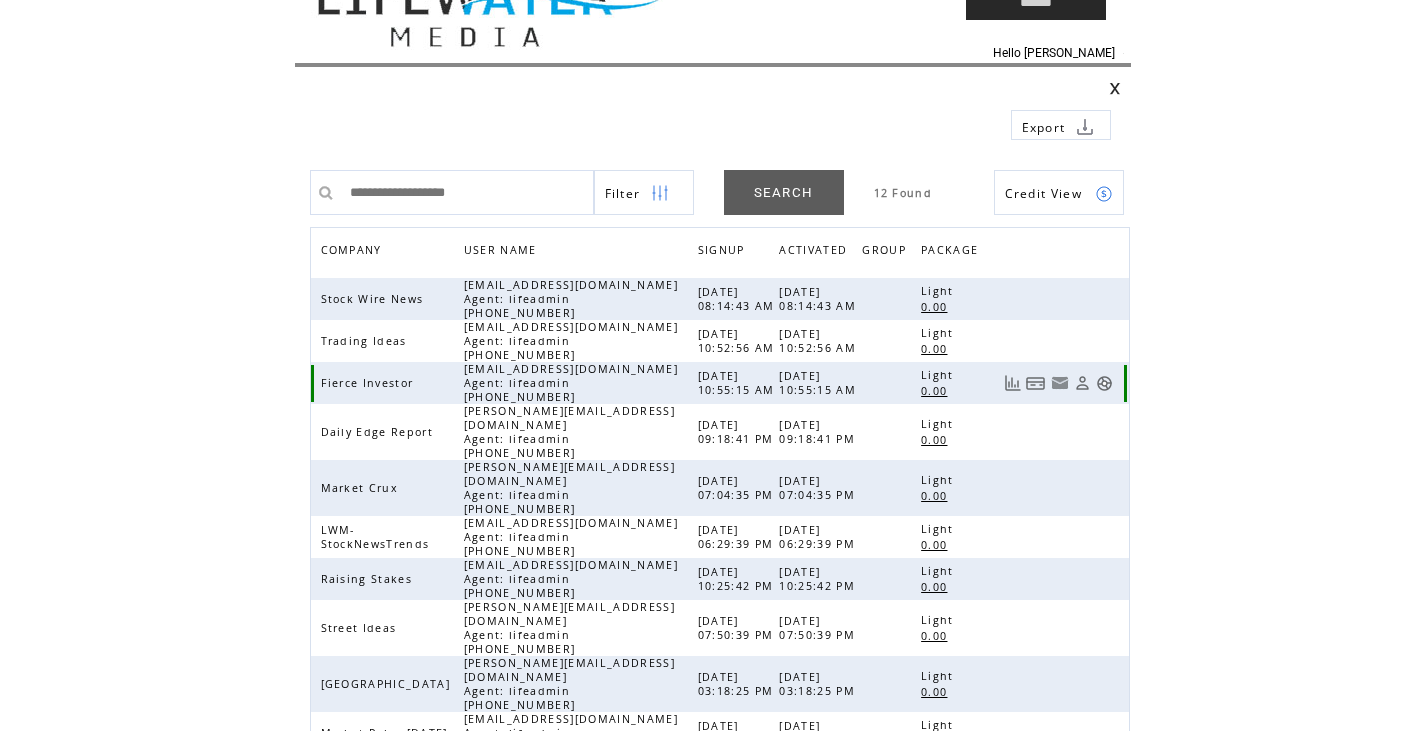 click at bounding box center (1104, 383) 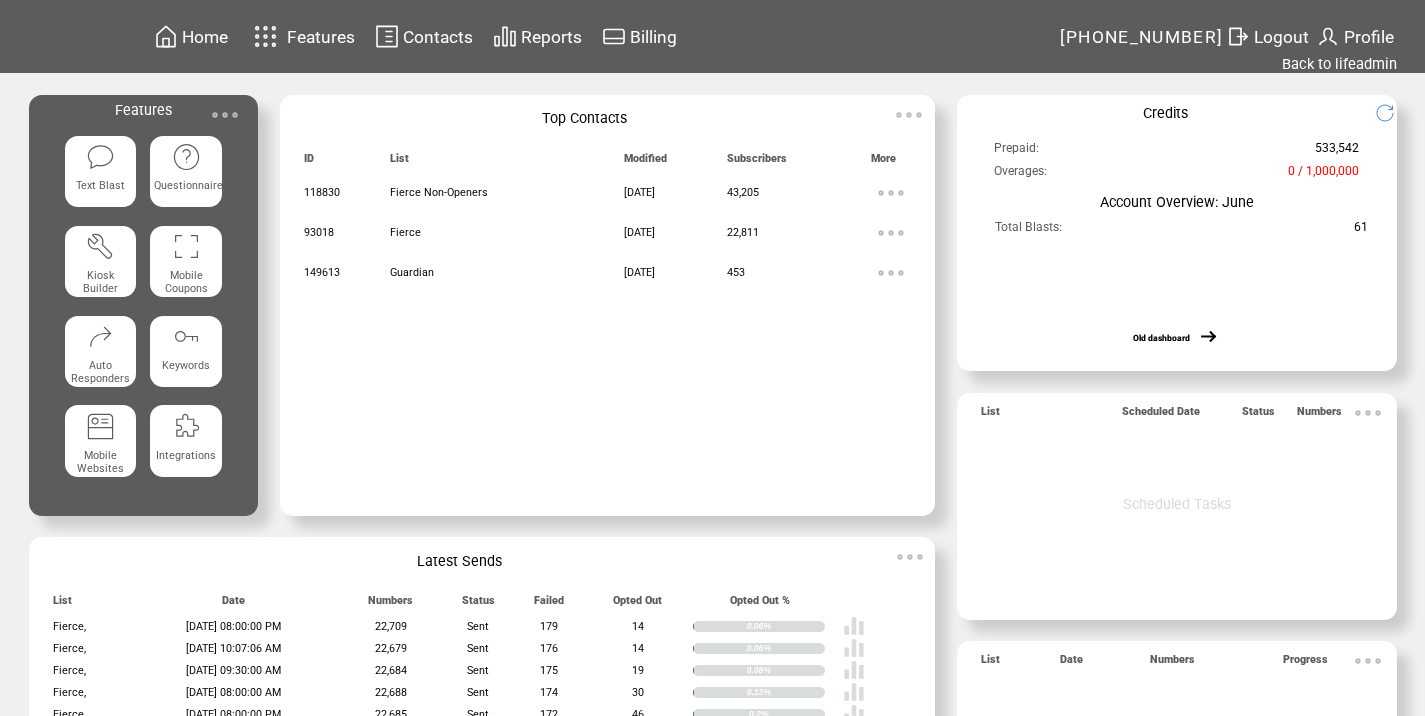 scroll, scrollTop: 0, scrollLeft: 0, axis: both 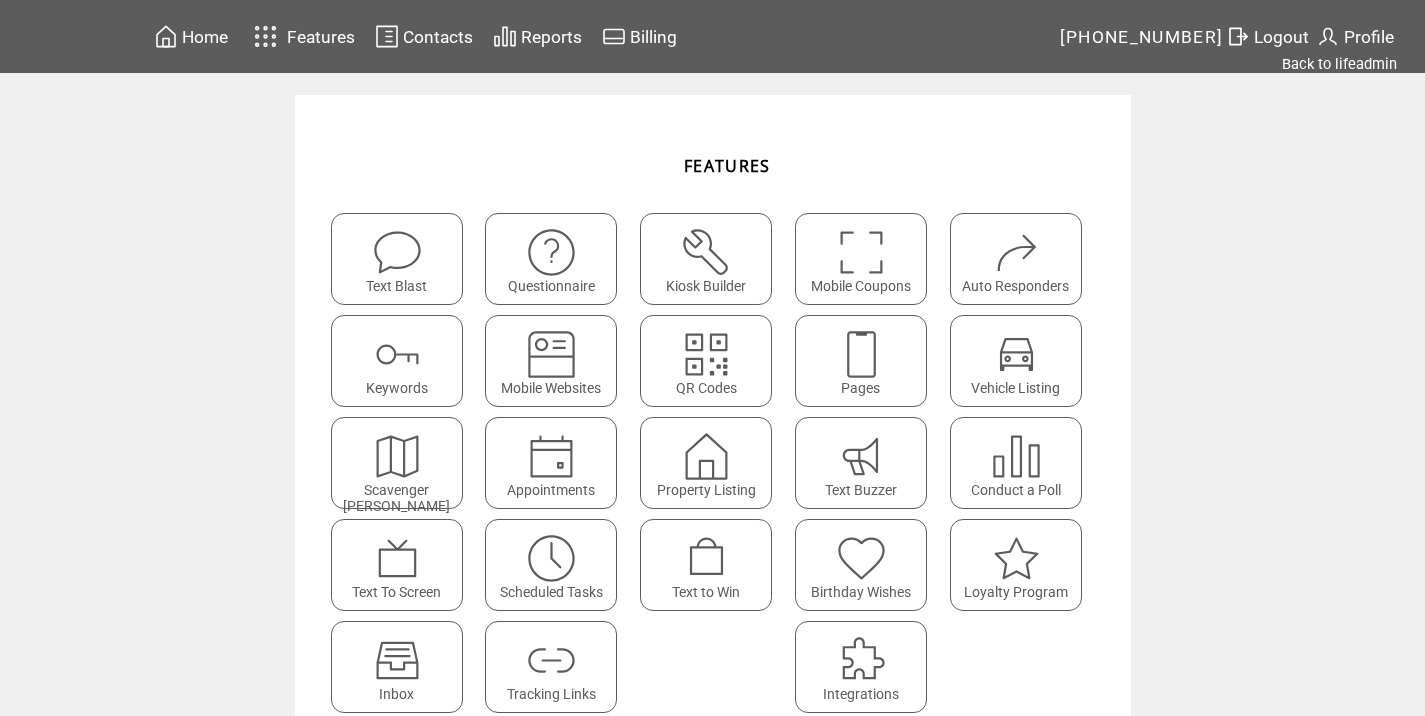 click at bounding box center [551, 660] 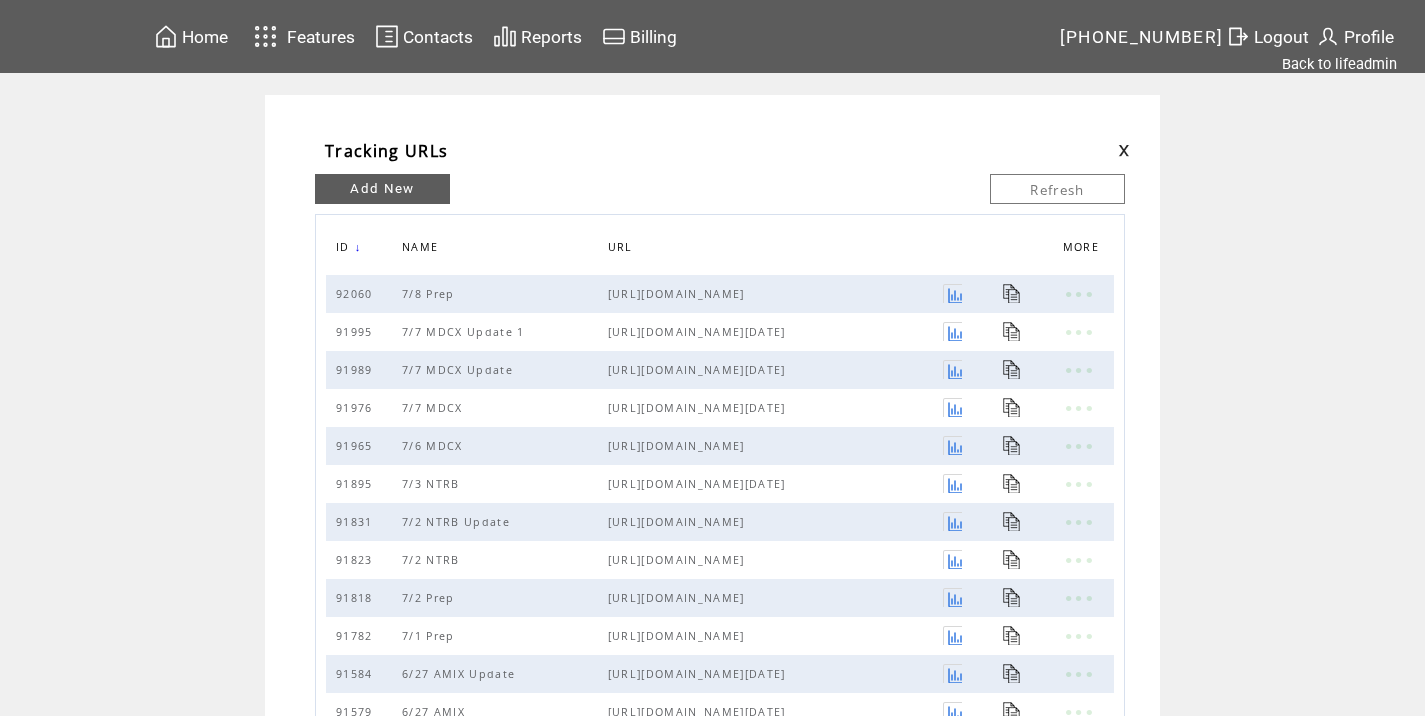 scroll, scrollTop: 0, scrollLeft: 0, axis: both 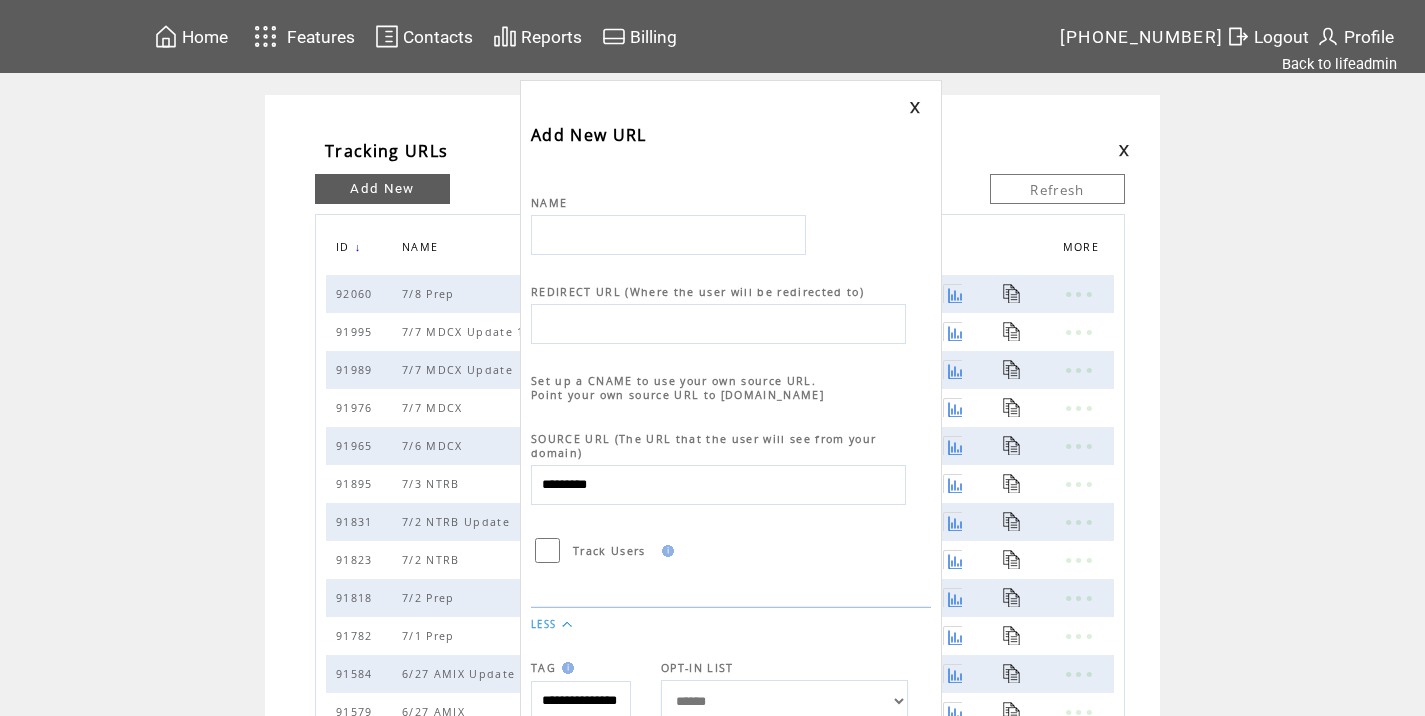 click at bounding box center [668, 235] 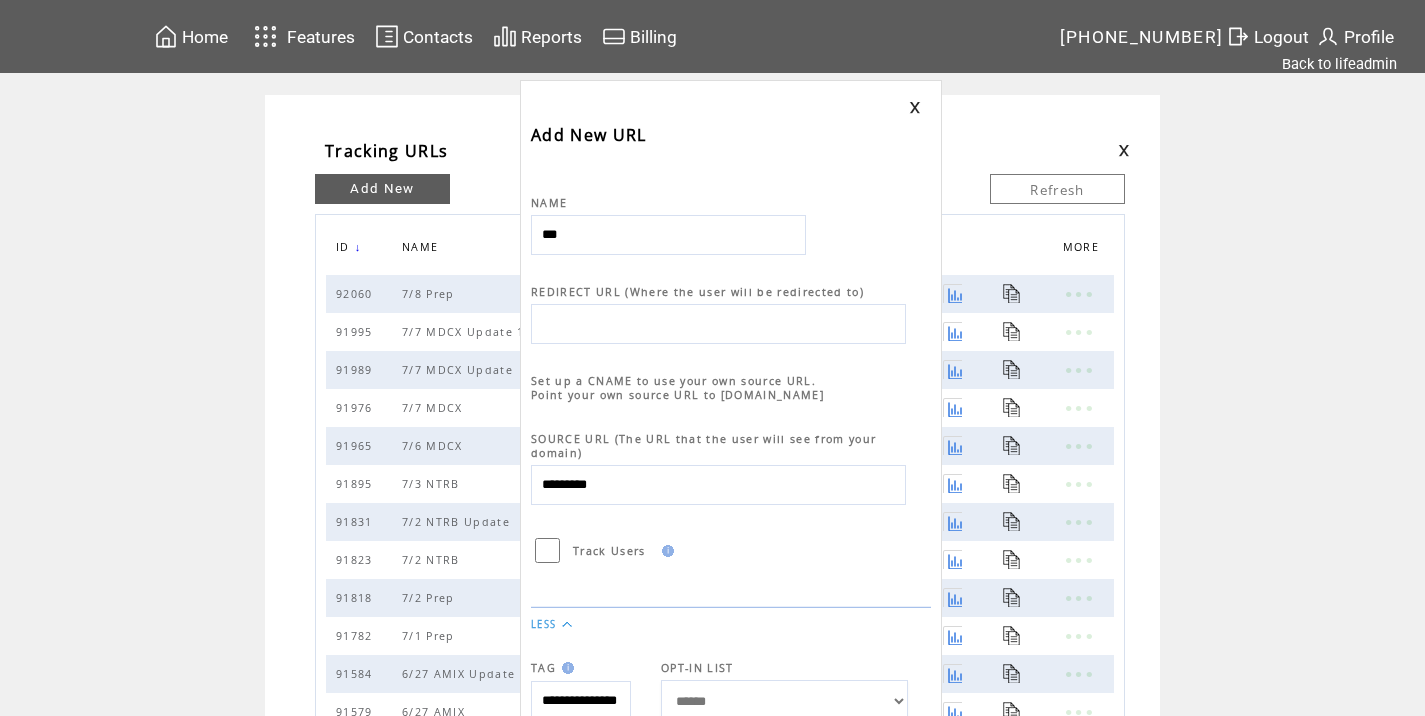 type on "********" 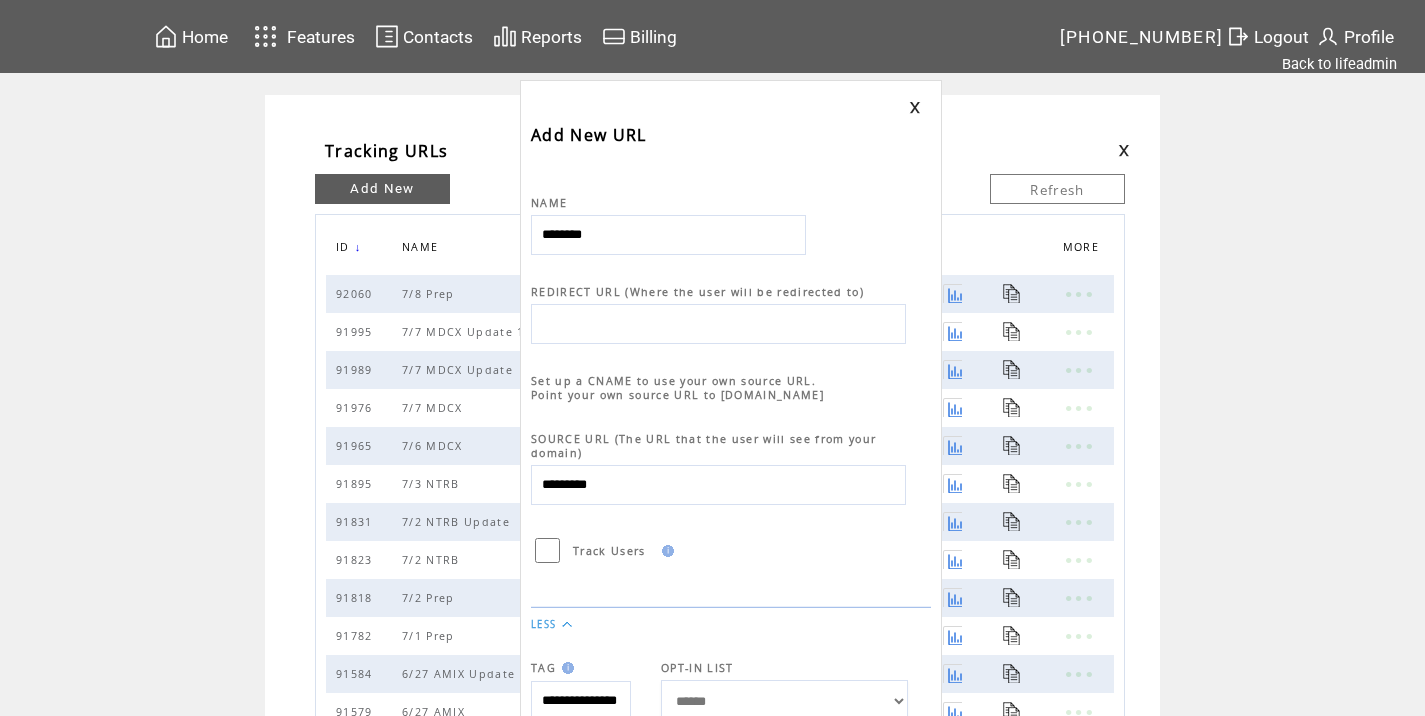 click at bounding box center (718, 324) 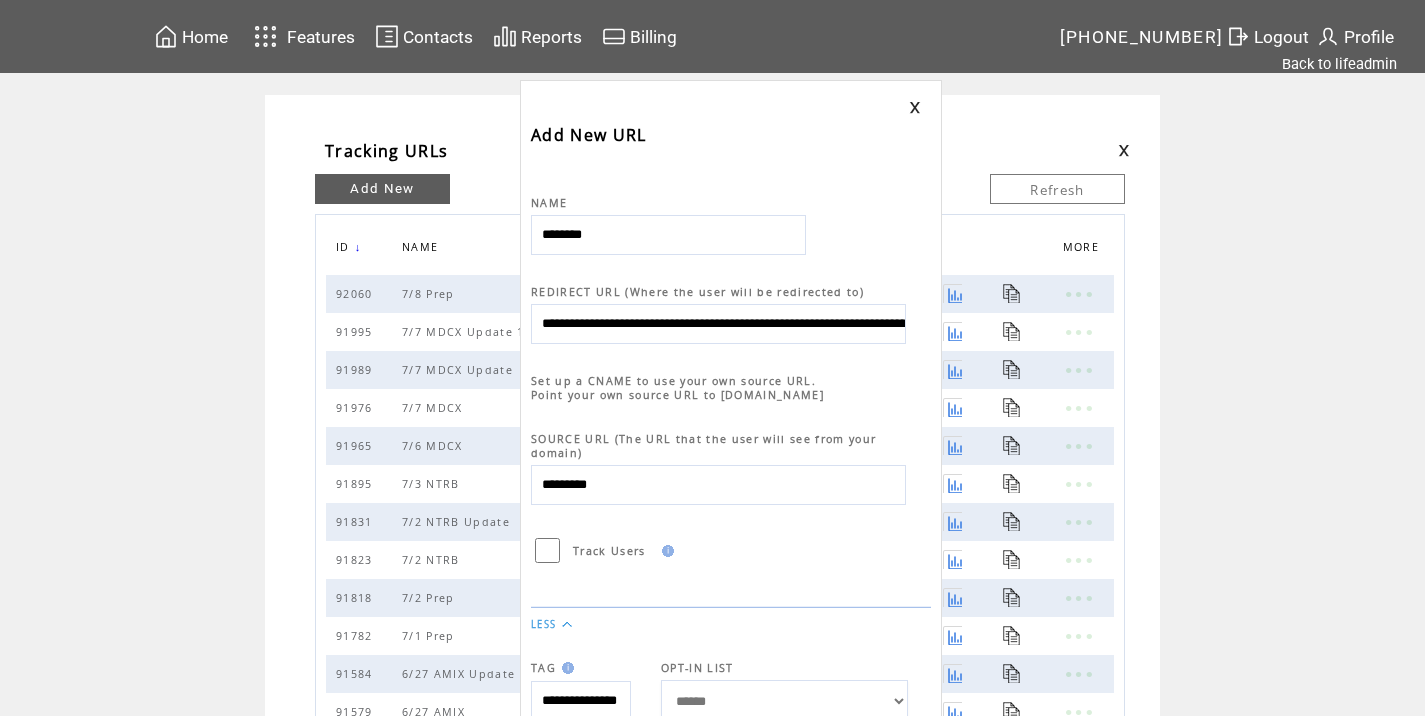 scroll, scrollTop: 0, scrollLeft: 983, axis: horizontal 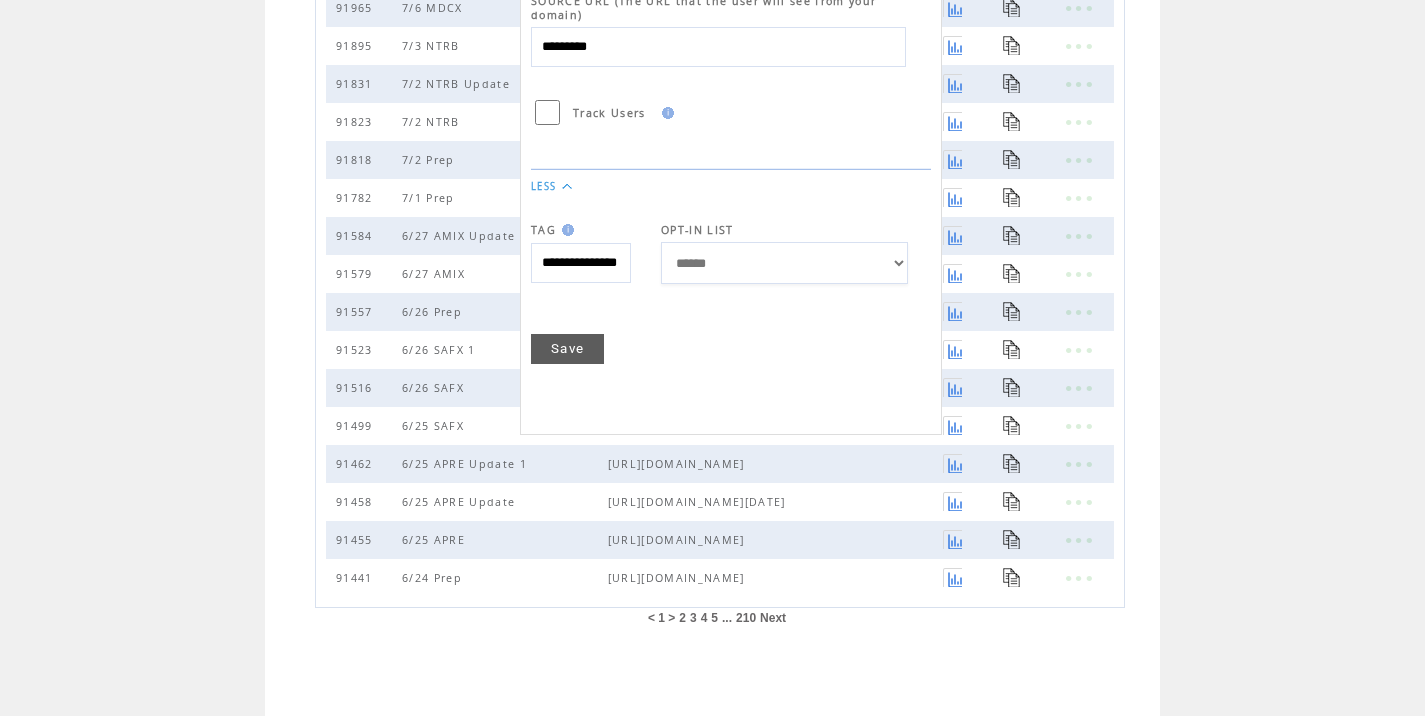 type on "**********" 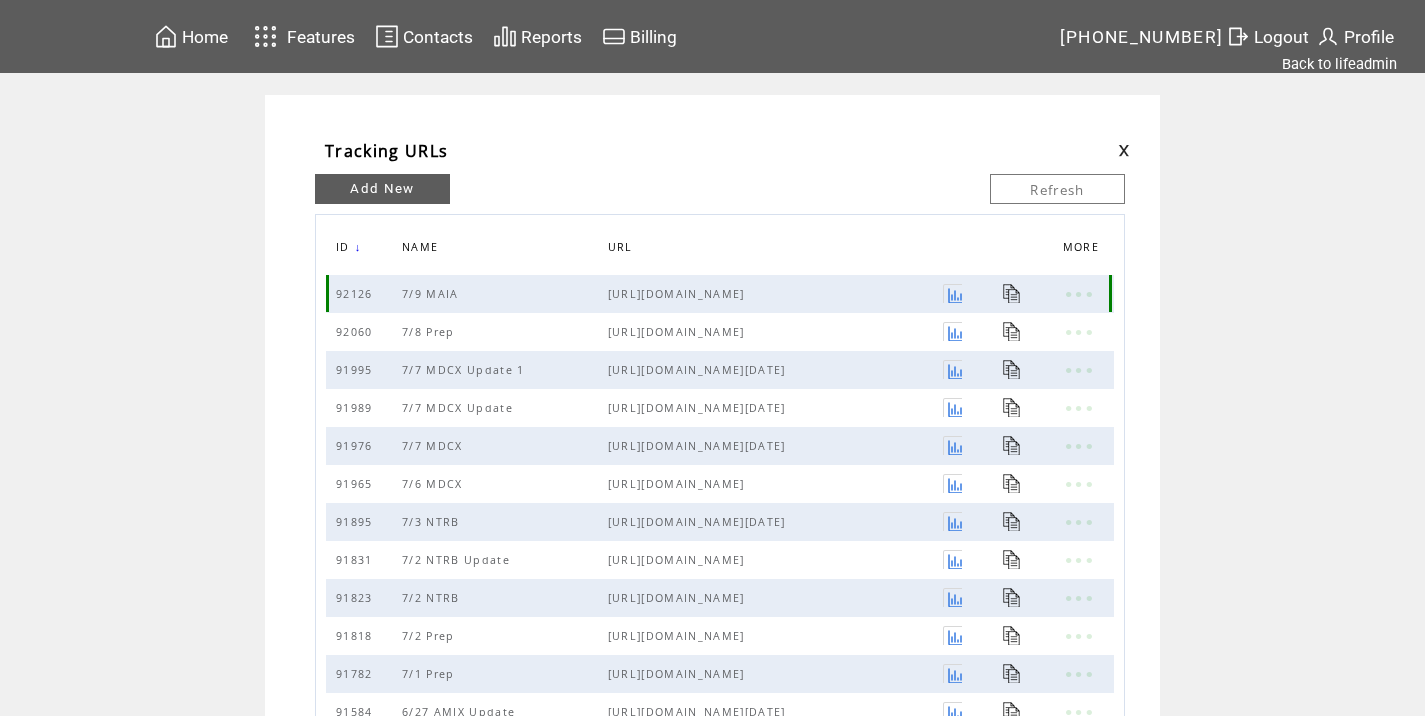 click at bounding box center [1012, 293] 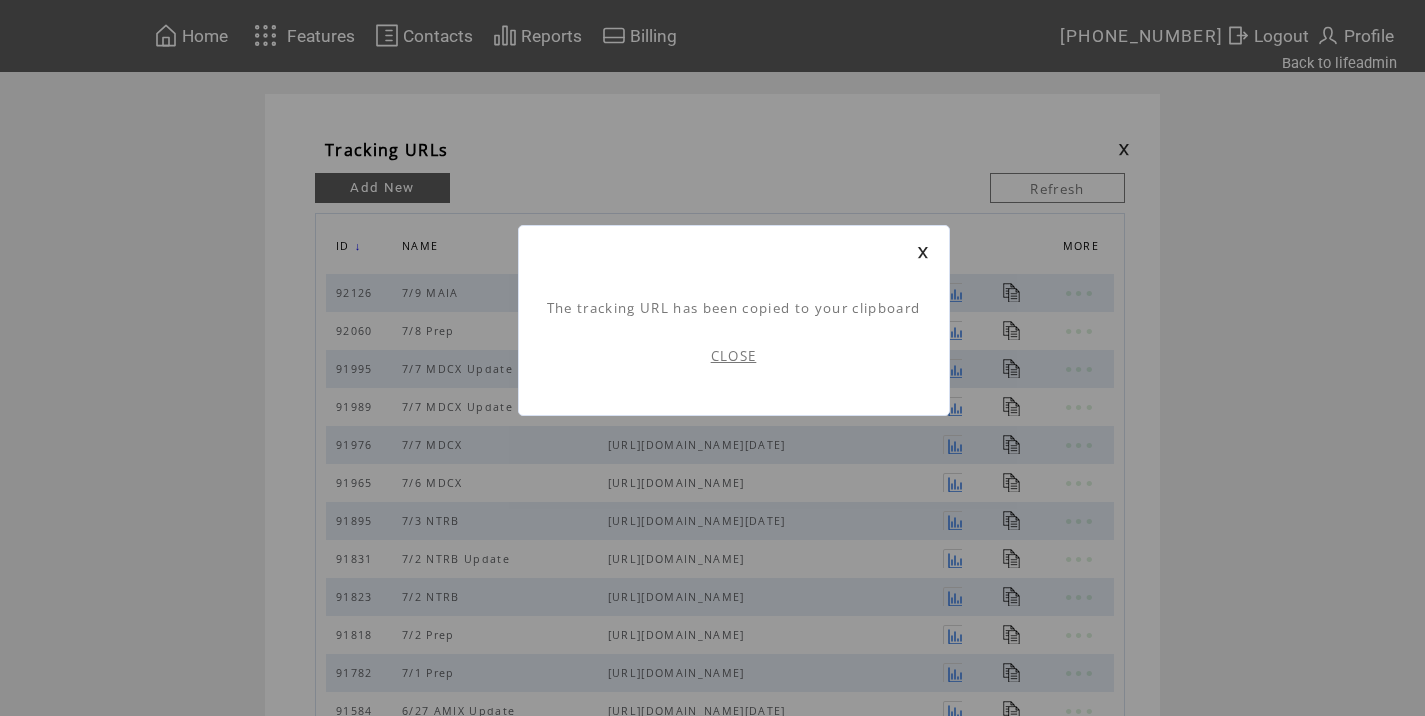click on "CLOSE" at bounding box center (734, 356) 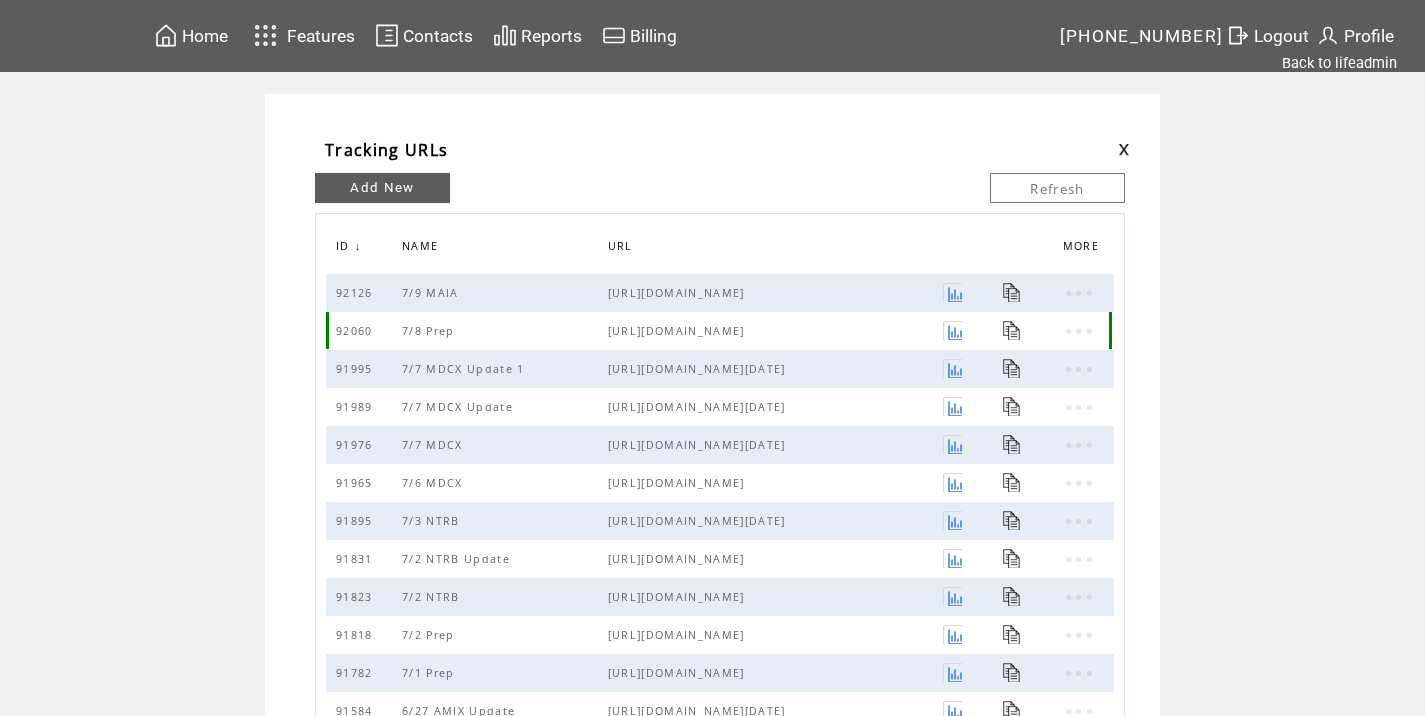 scroll, scrollTop: 0, scrollLeft: 0, axis: both 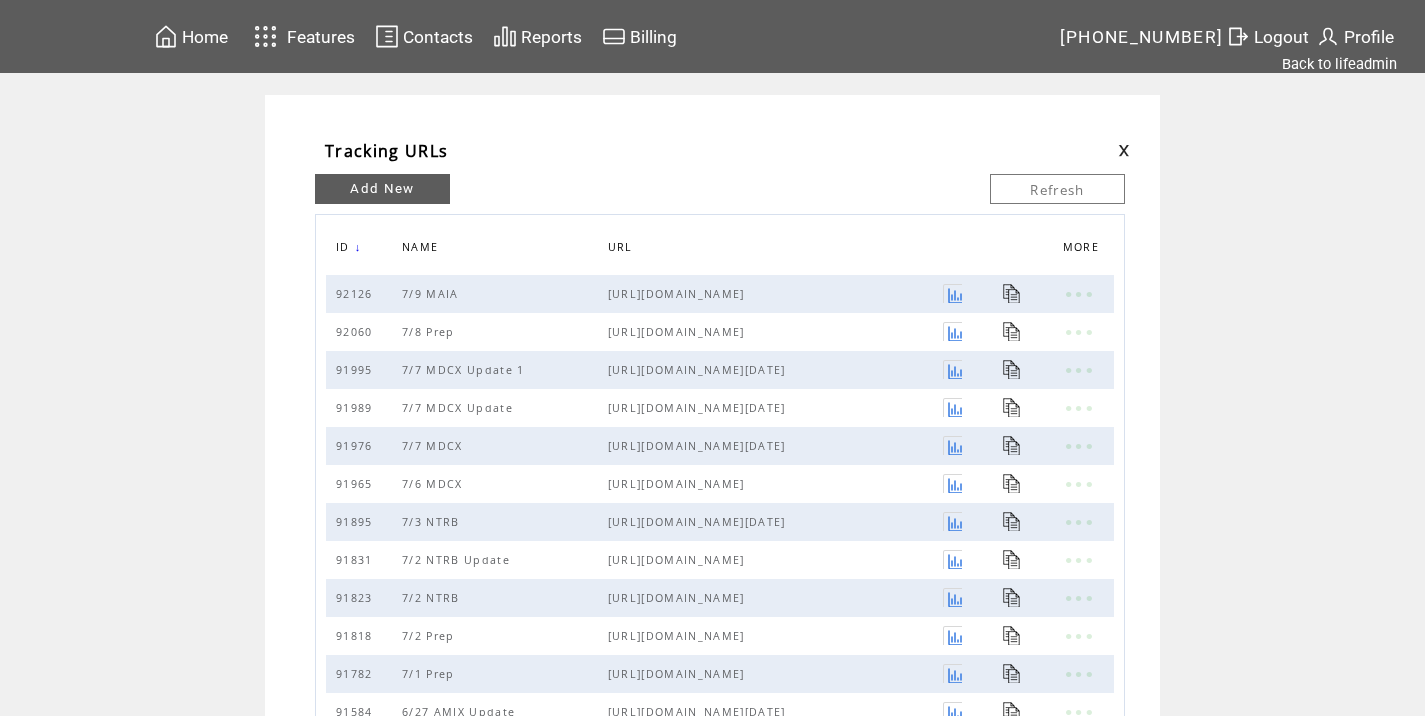 click at bounding box center (1124, 150) 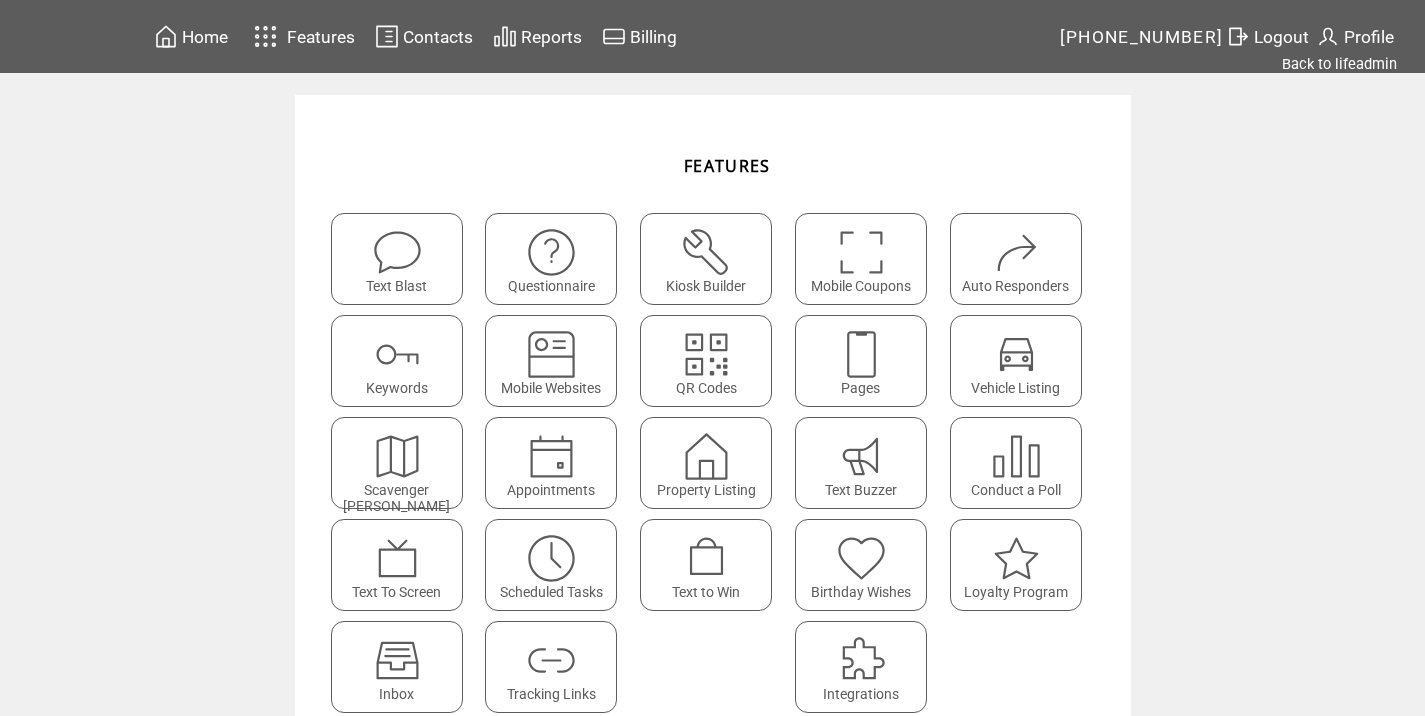 scroll, scrollTop: 0, scrollLeft: 0, axis: both 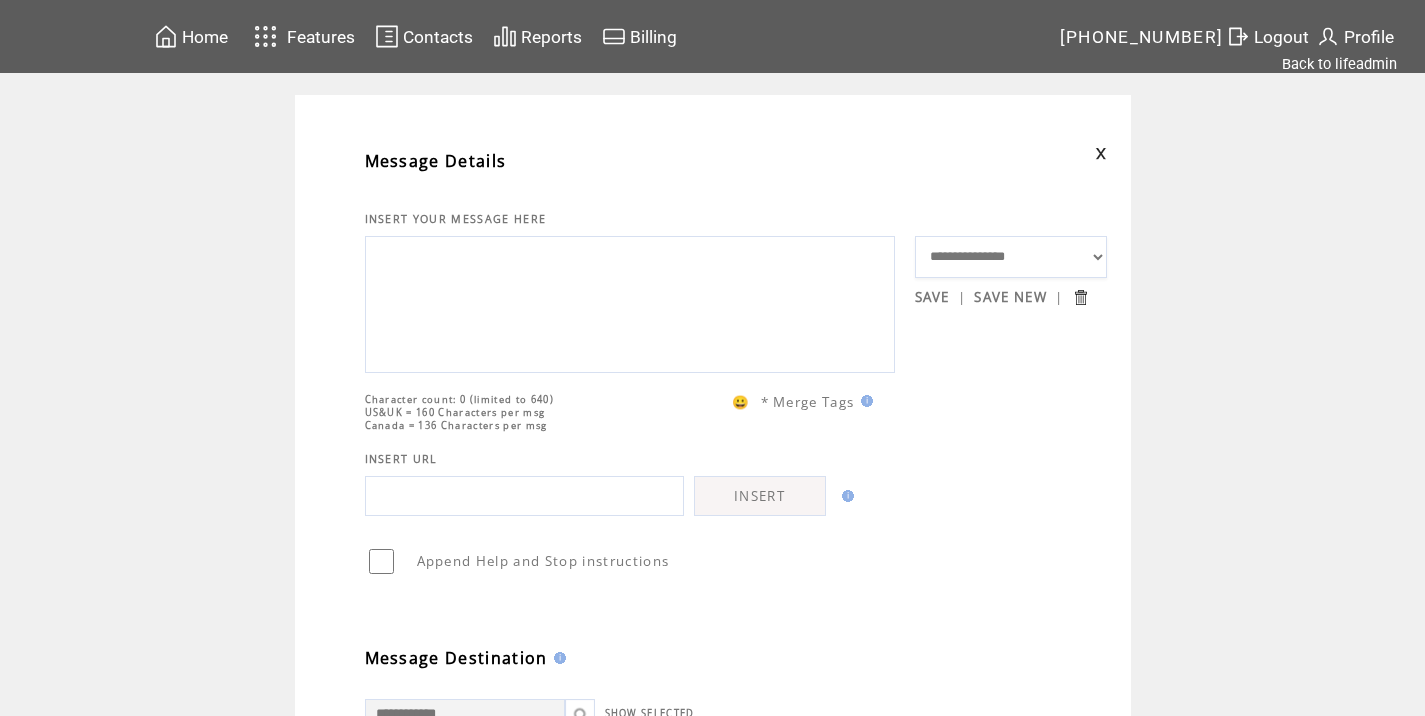 click at bounding box center [630, 302] 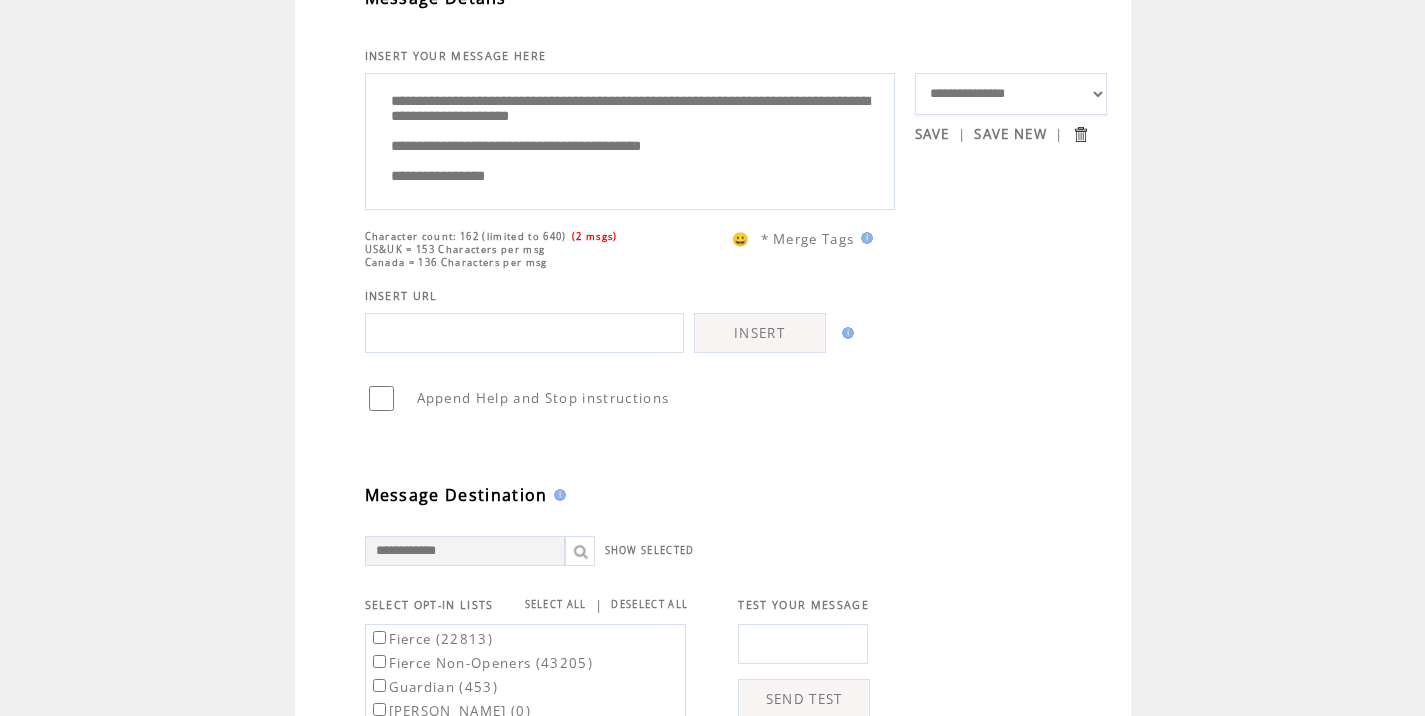 scroll, scrollTop: 164, scrollLeft: 0, axis: vertical 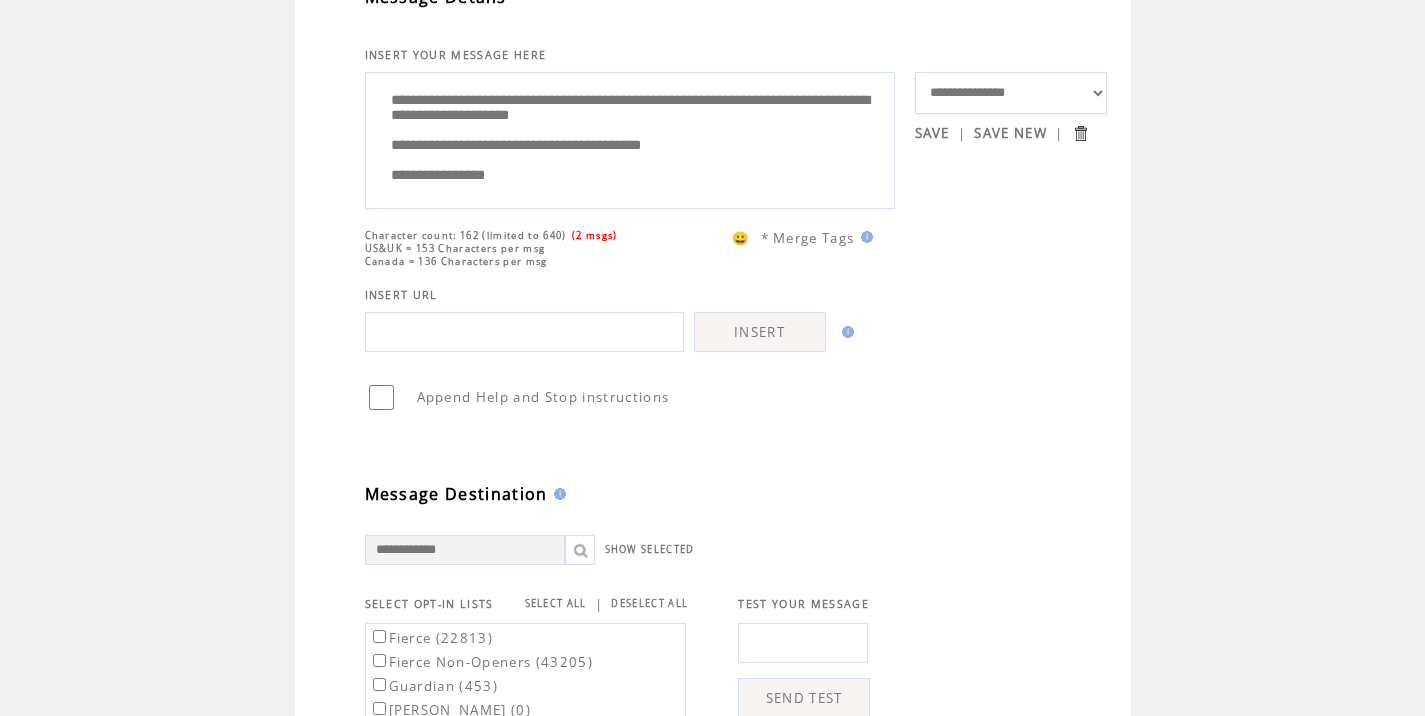 click on "**********" at bounding box center (630, 138) 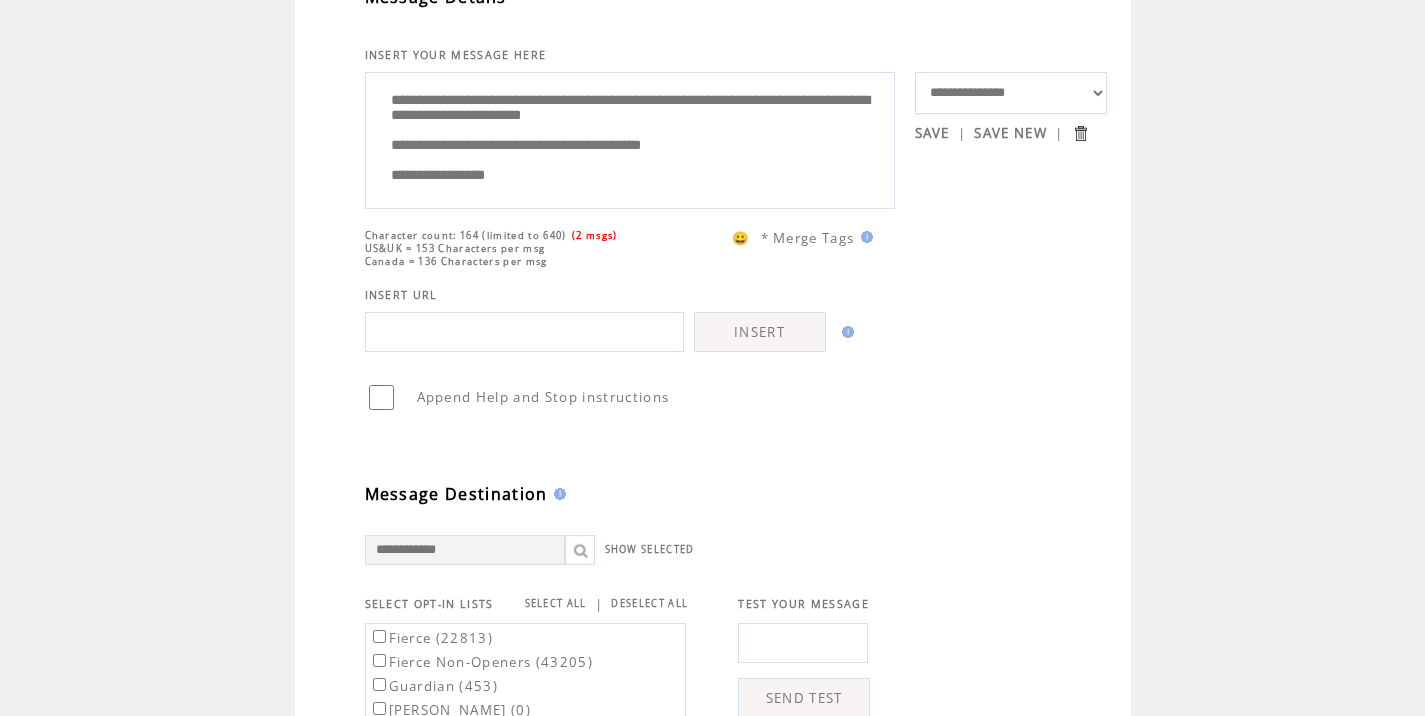drag, startPoint x: 413, startPoint y: 118, endPoint x: 845, endPoint y: 106, distance: 432.16663 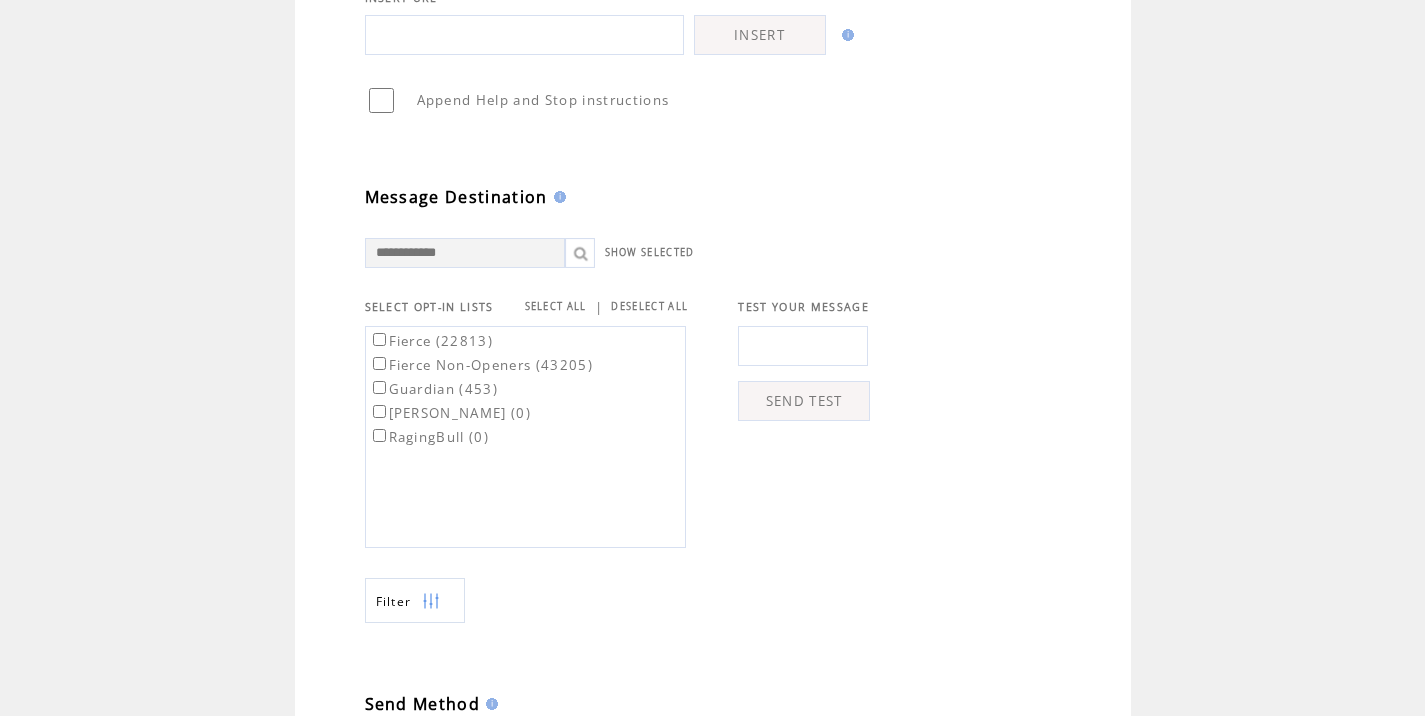 scroll, scrollTop: 512, scrollLeft: 0, axis: vertical 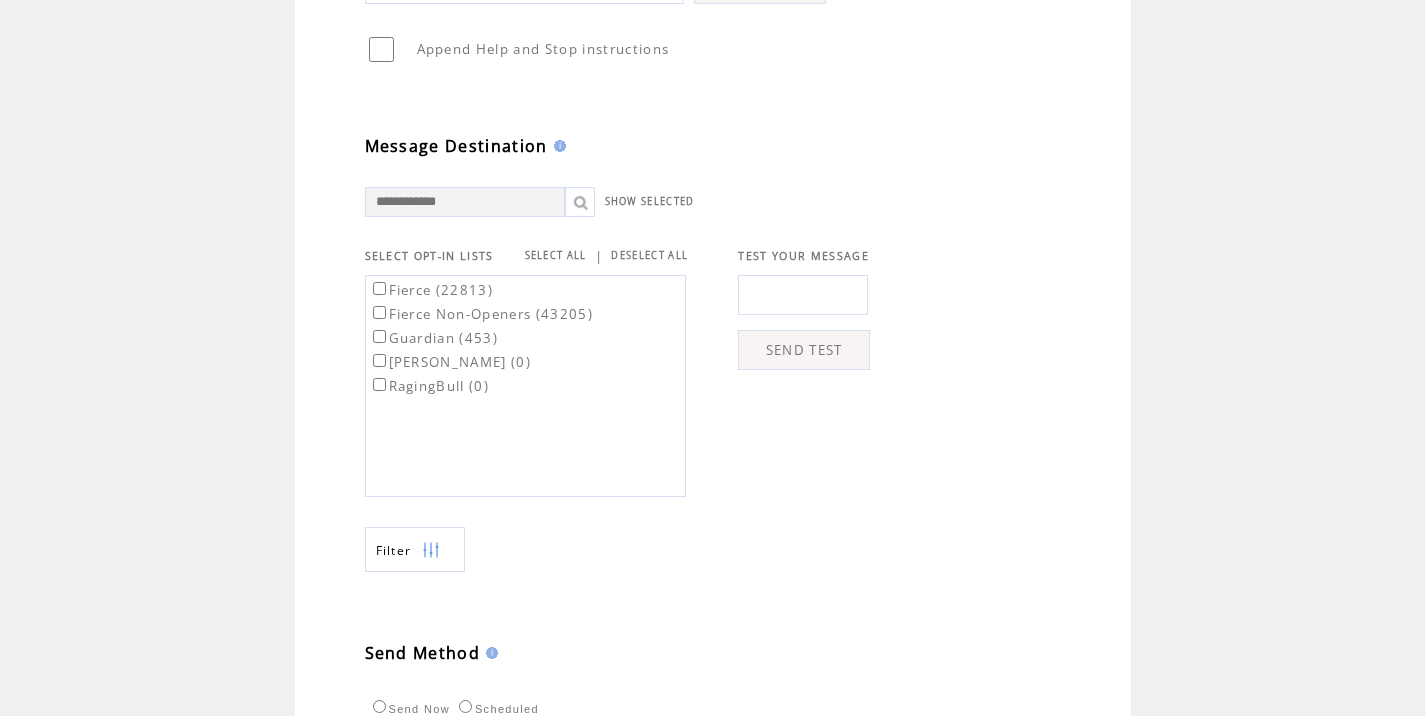type on "**********" 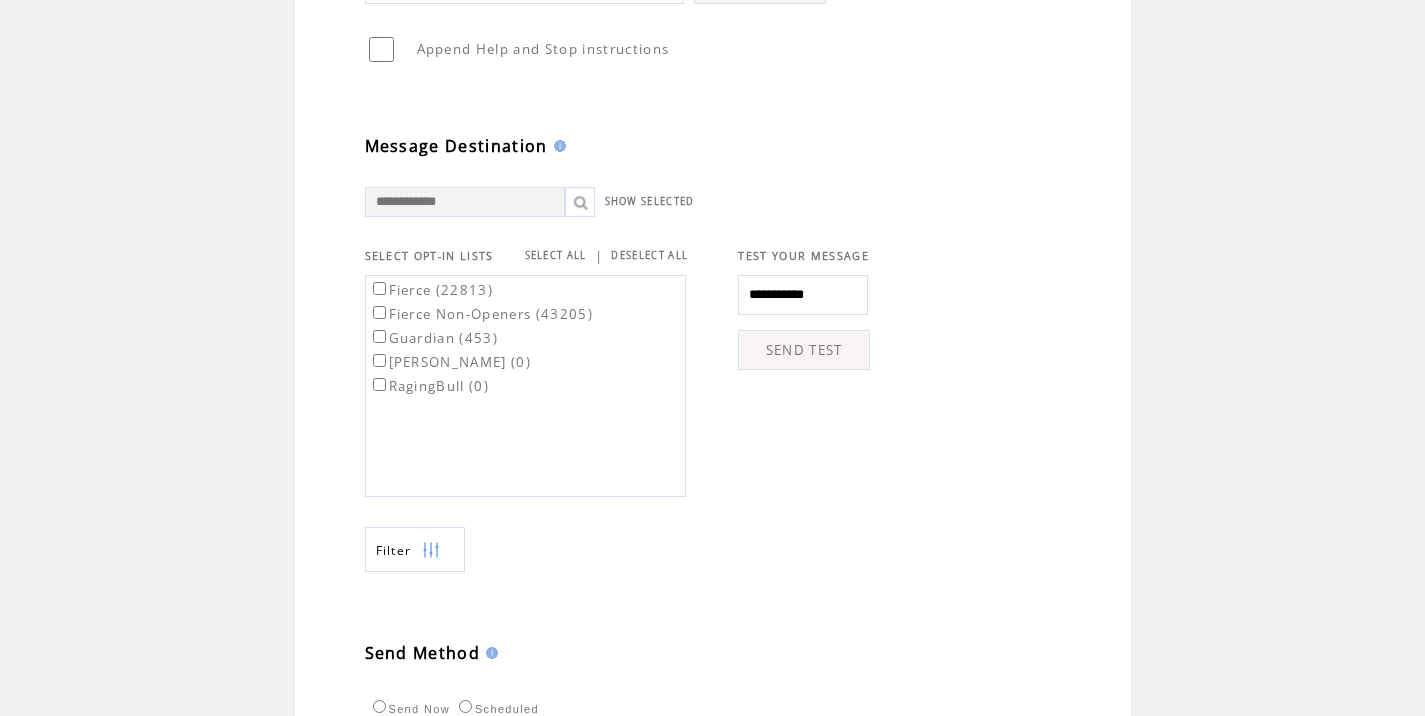 click on "SEND TEST" at bounding box center (804, 350) 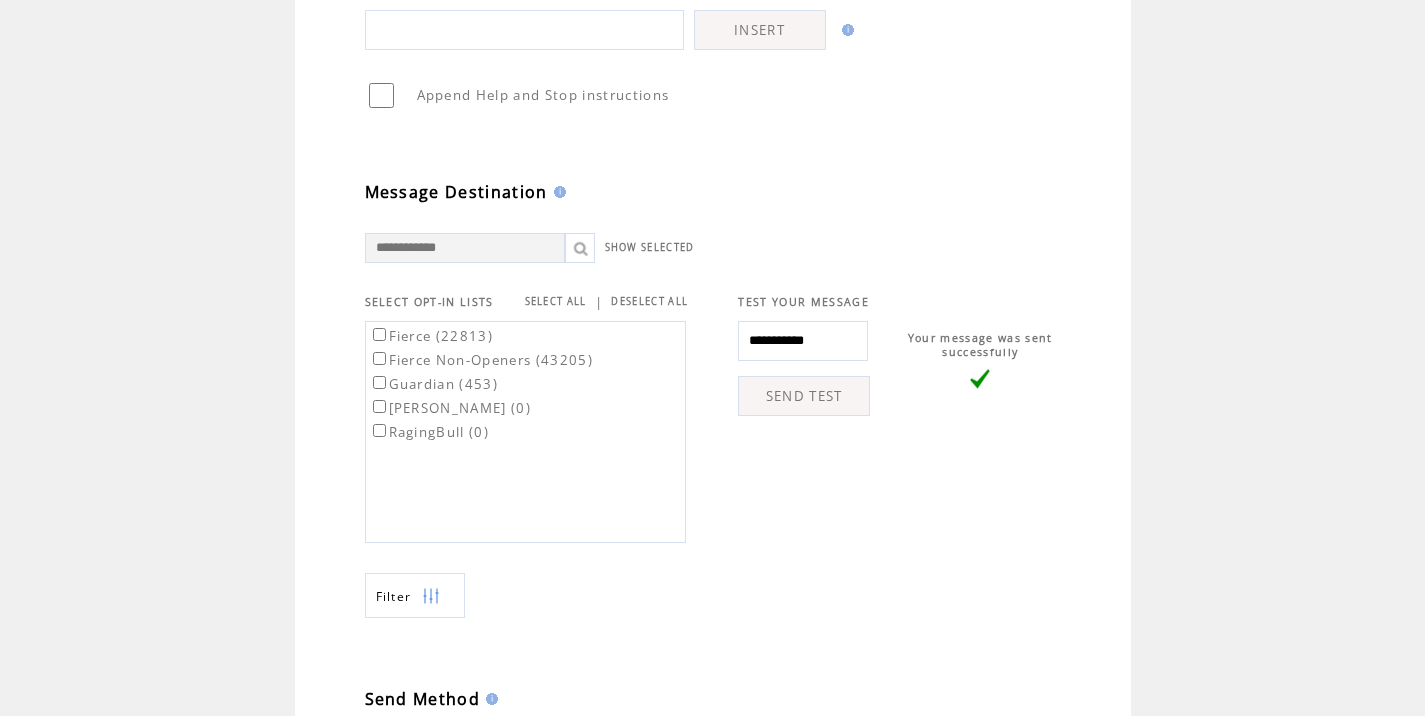 scroll, scrollTop: 493, scrollLeft: 0, axis: vertical 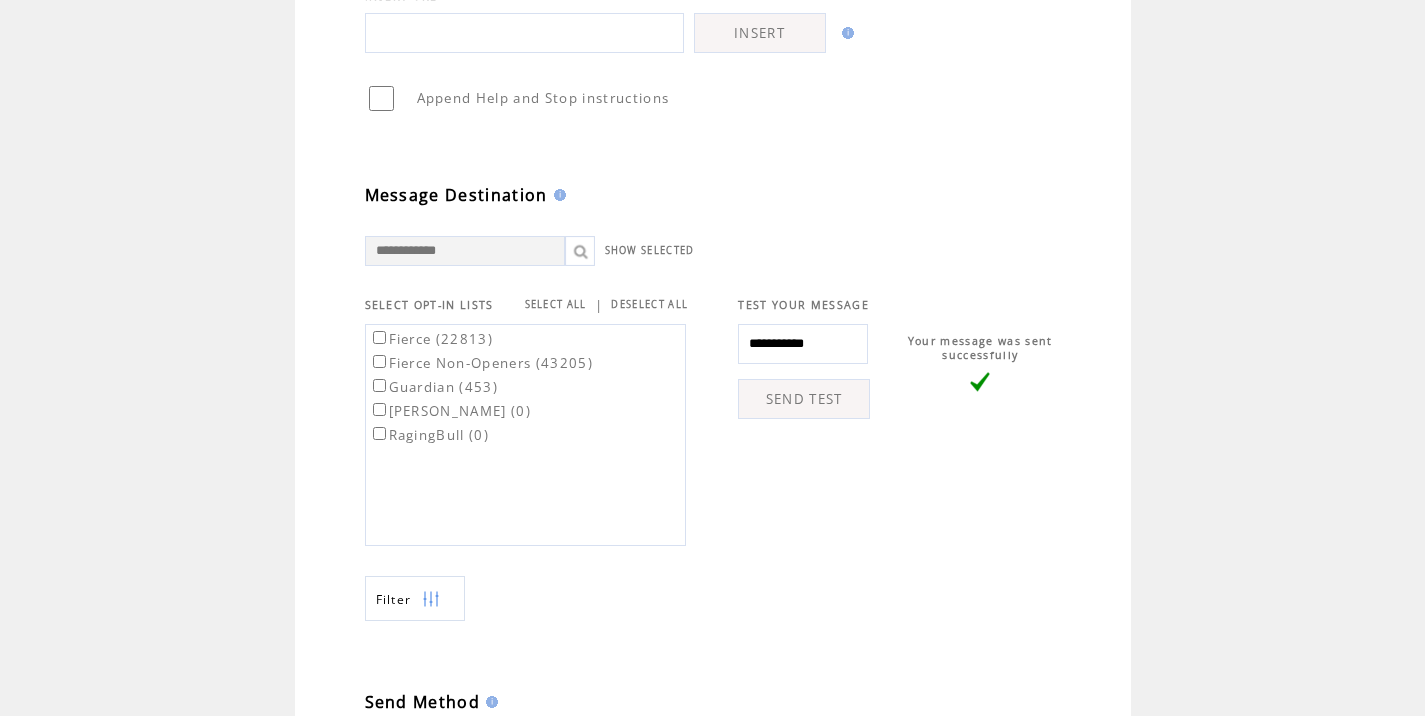 click on "Fierce (22813)" at bounding box center (431, 339) 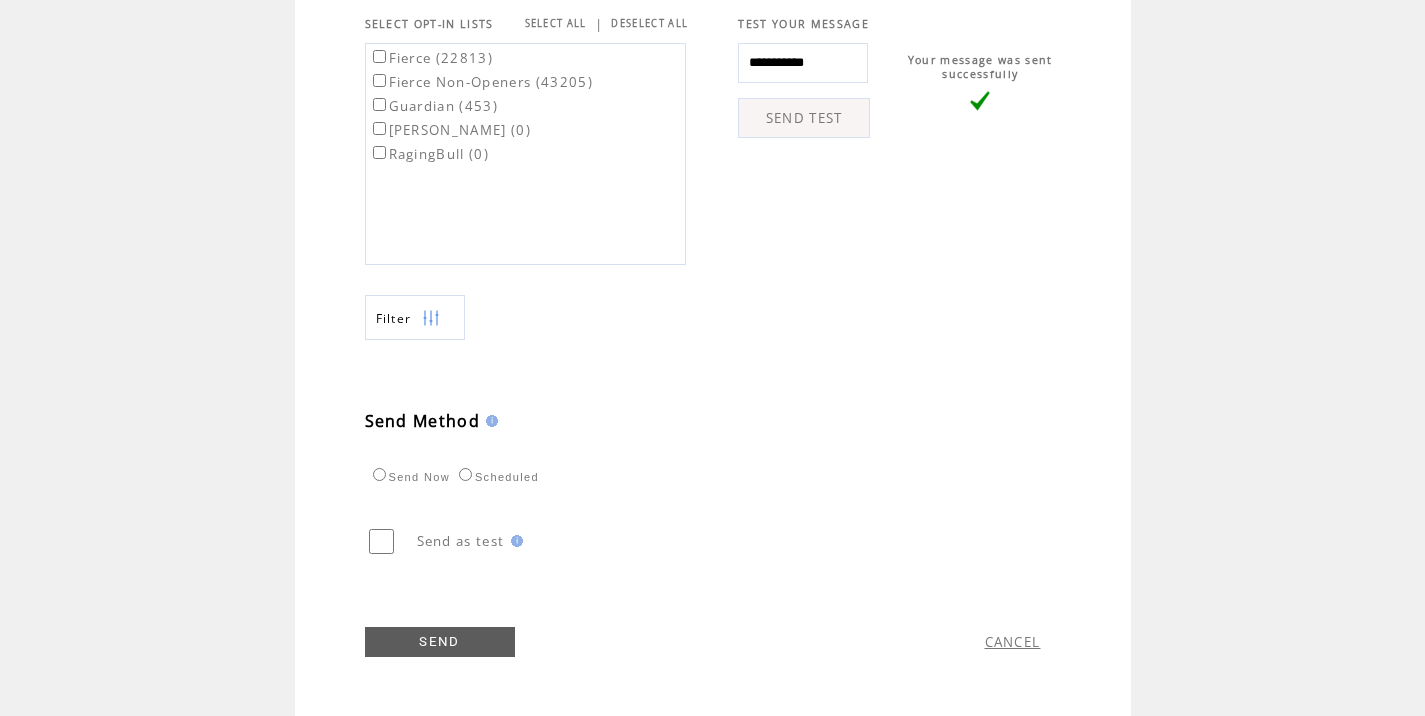 click on "Scheduled" at bounding box center [496, 477] 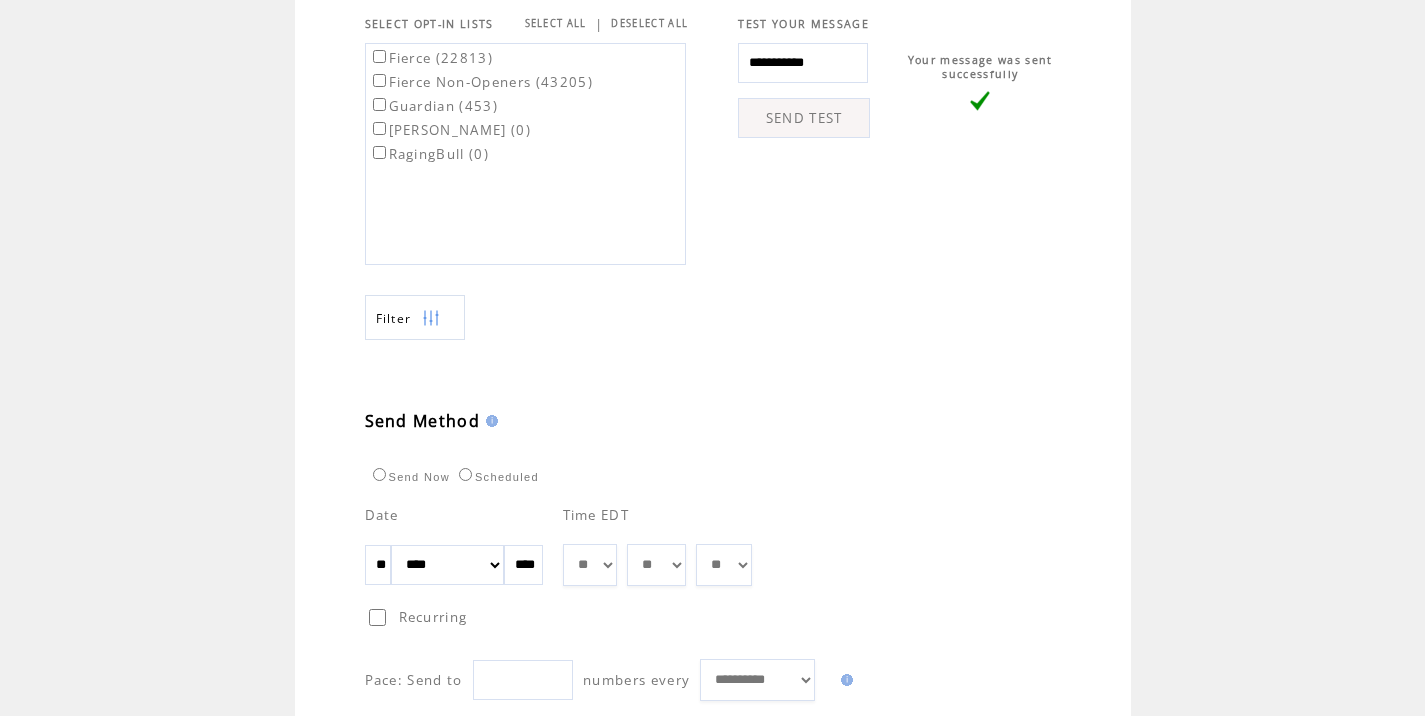 click on "** 	 ** 	 ** 	 ** 	 ** 	 ** 	 ** 	 ** 	 ** 	 ** 	 ** 	 ** 	 **" at bounding box center (590, 565) 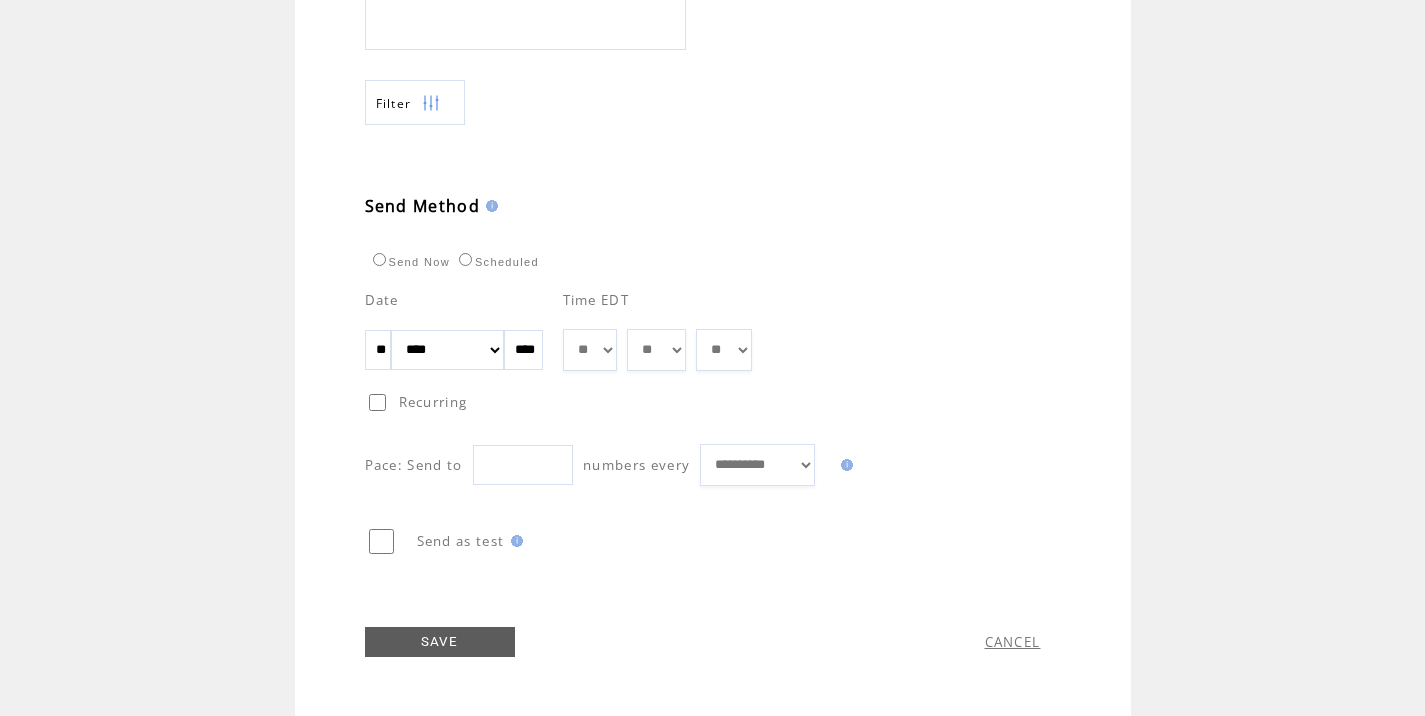 click on "SAVE" at bounding box center [440, 642] 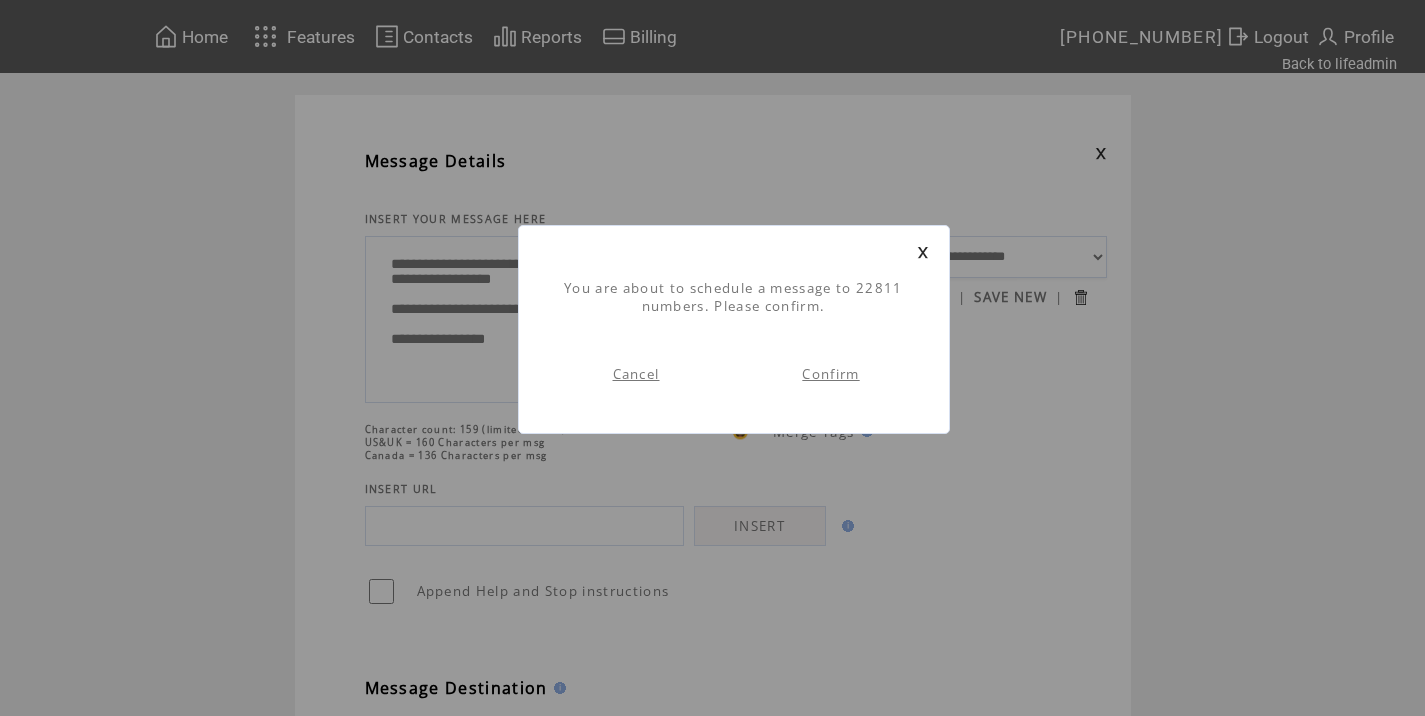 scroll, scrollTop: 1, scrollLeft: 0, axis: vertical 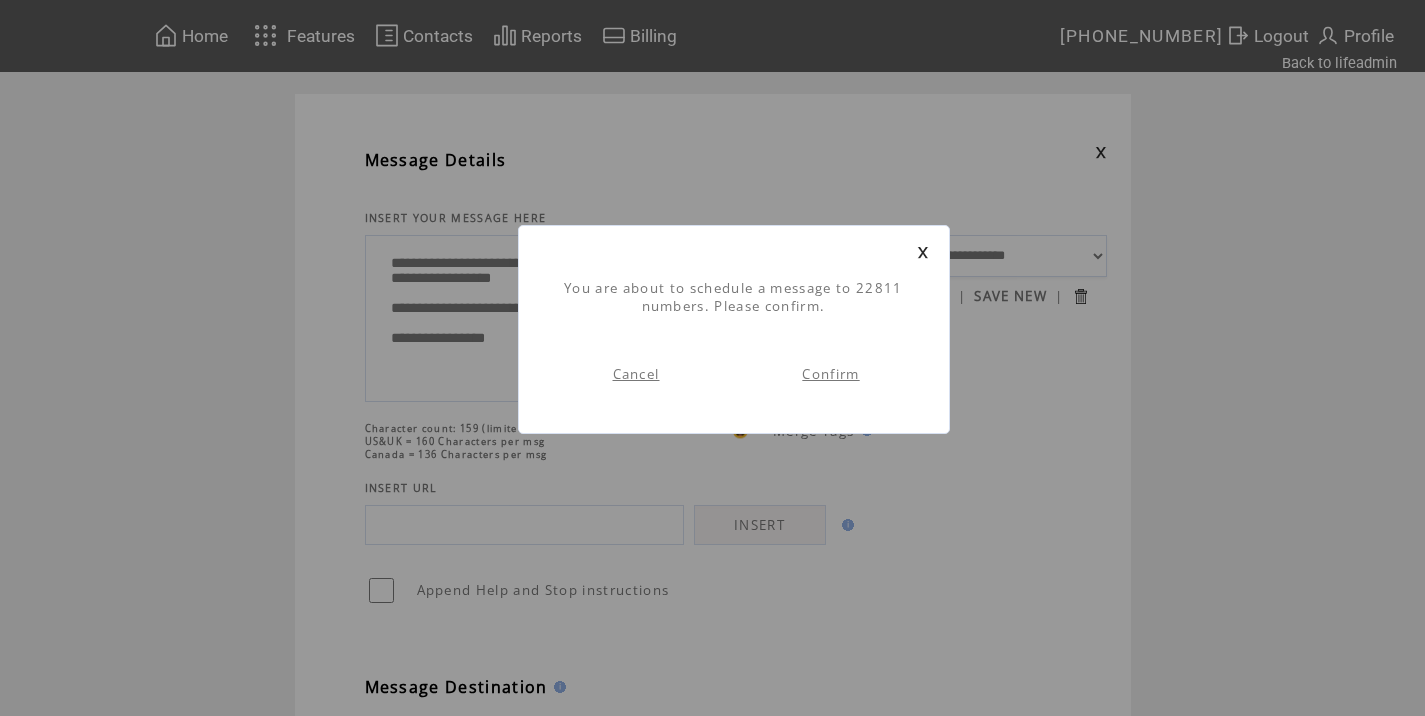 click on "Confirm" at bounding box center [830, 374] 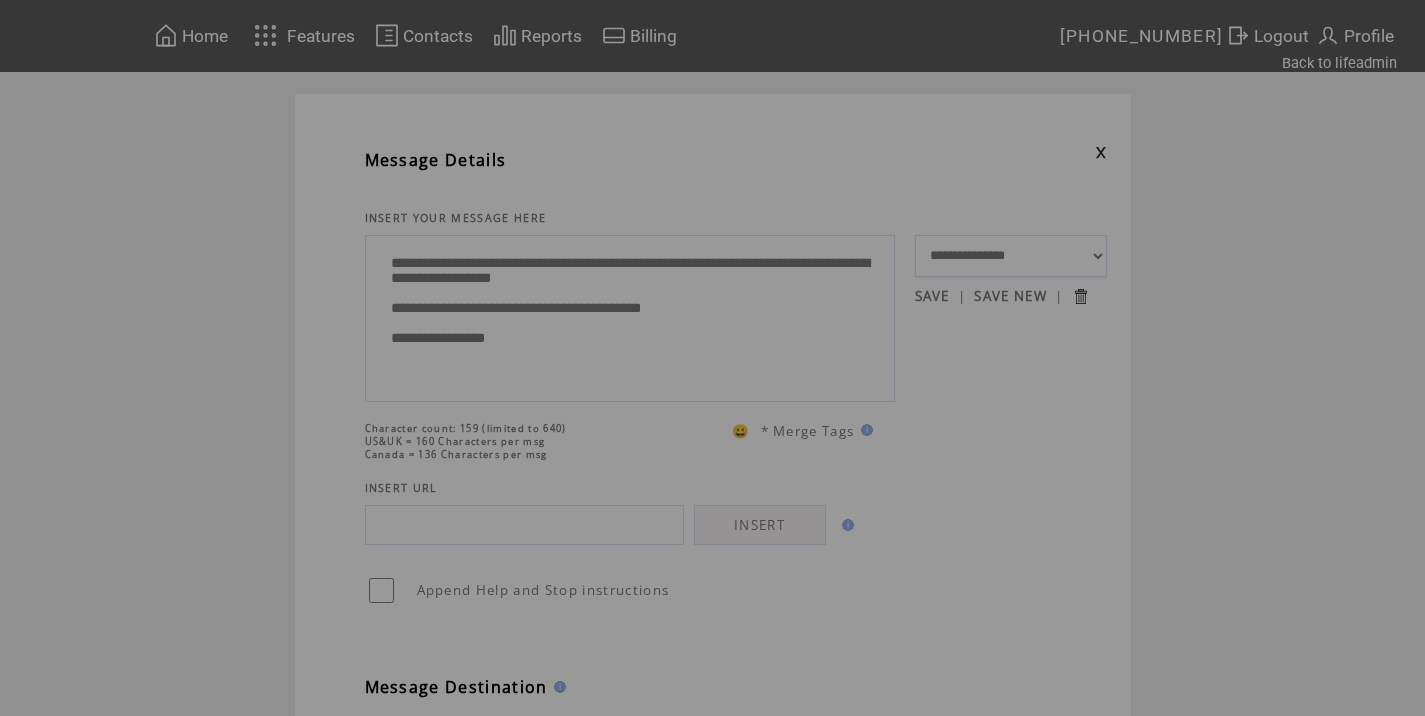 scroll, scrollTop: 0, scrollLeft: 0, axis: both 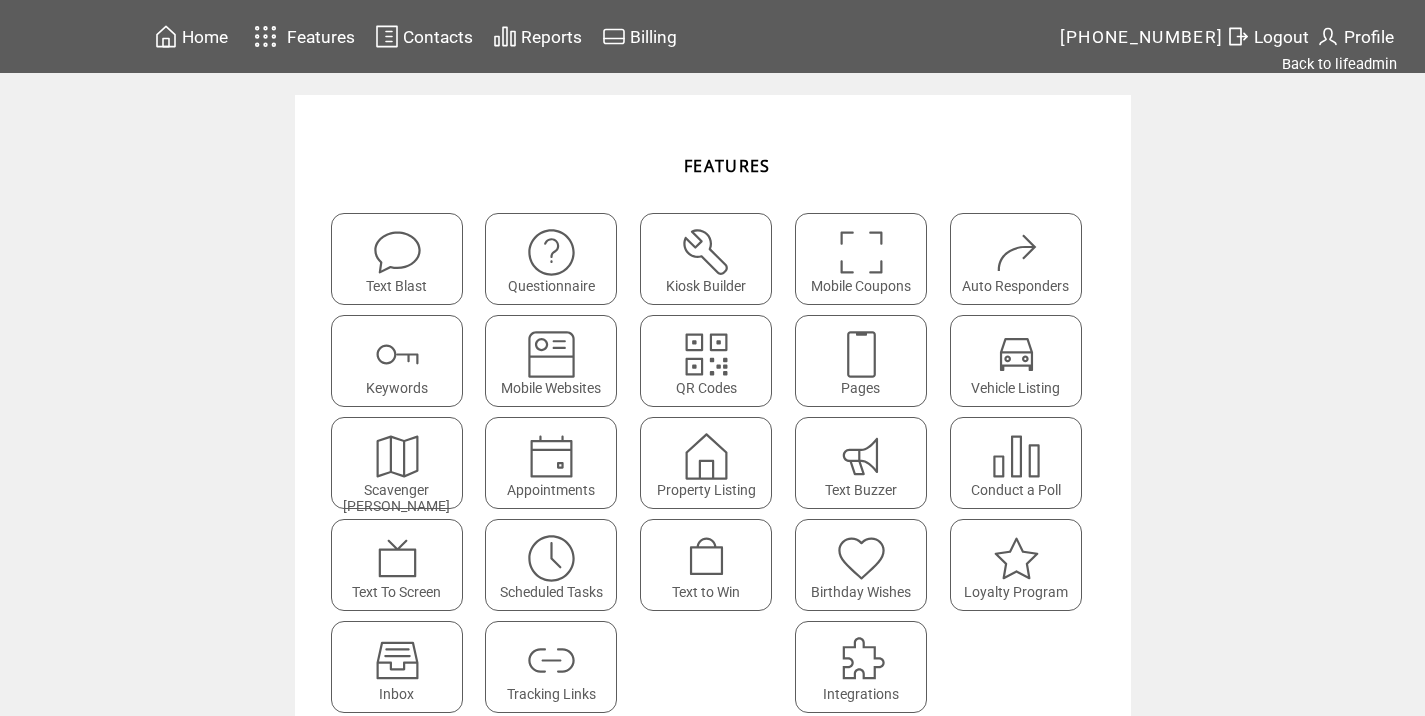 click on "Logout" at bounding box center [1281, 37] 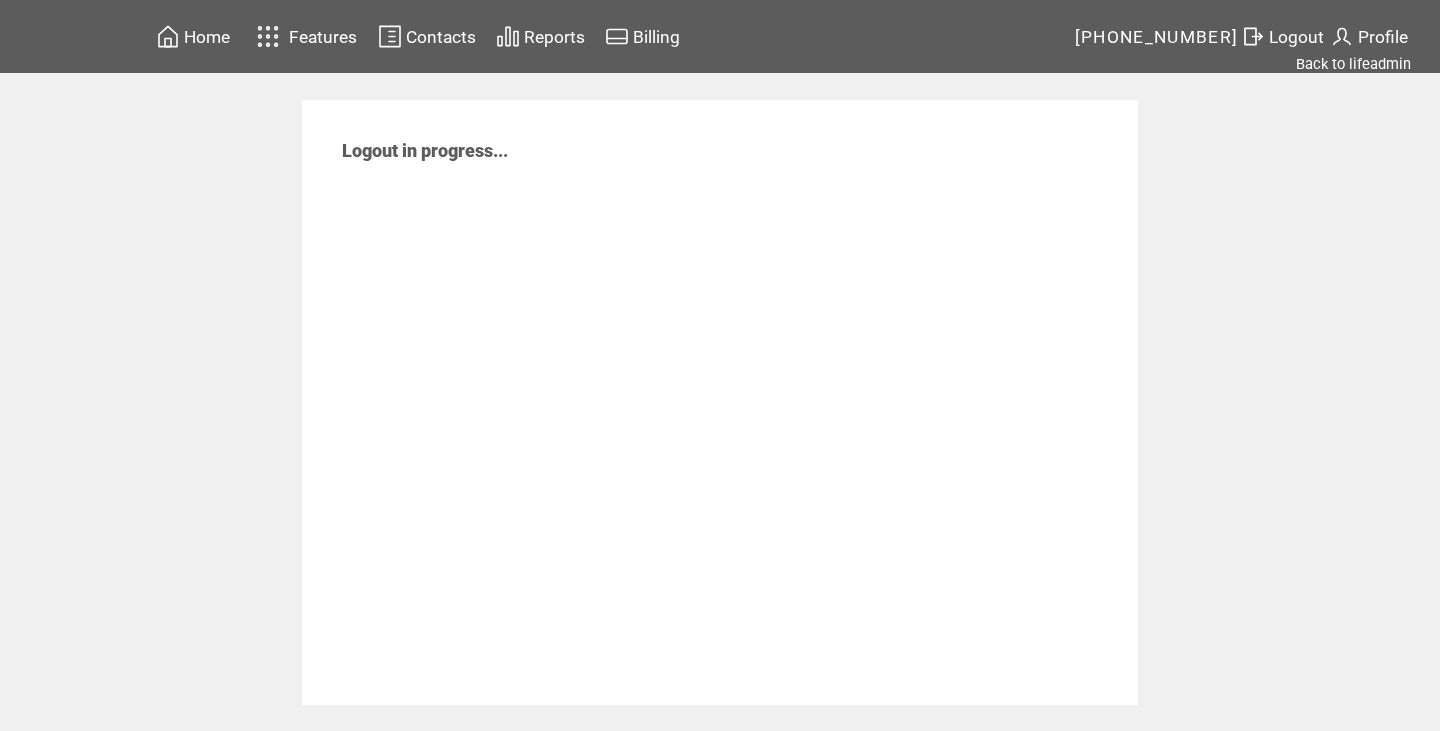 scroll, scrollTop: 0, scrollLeft: 0, axis: both 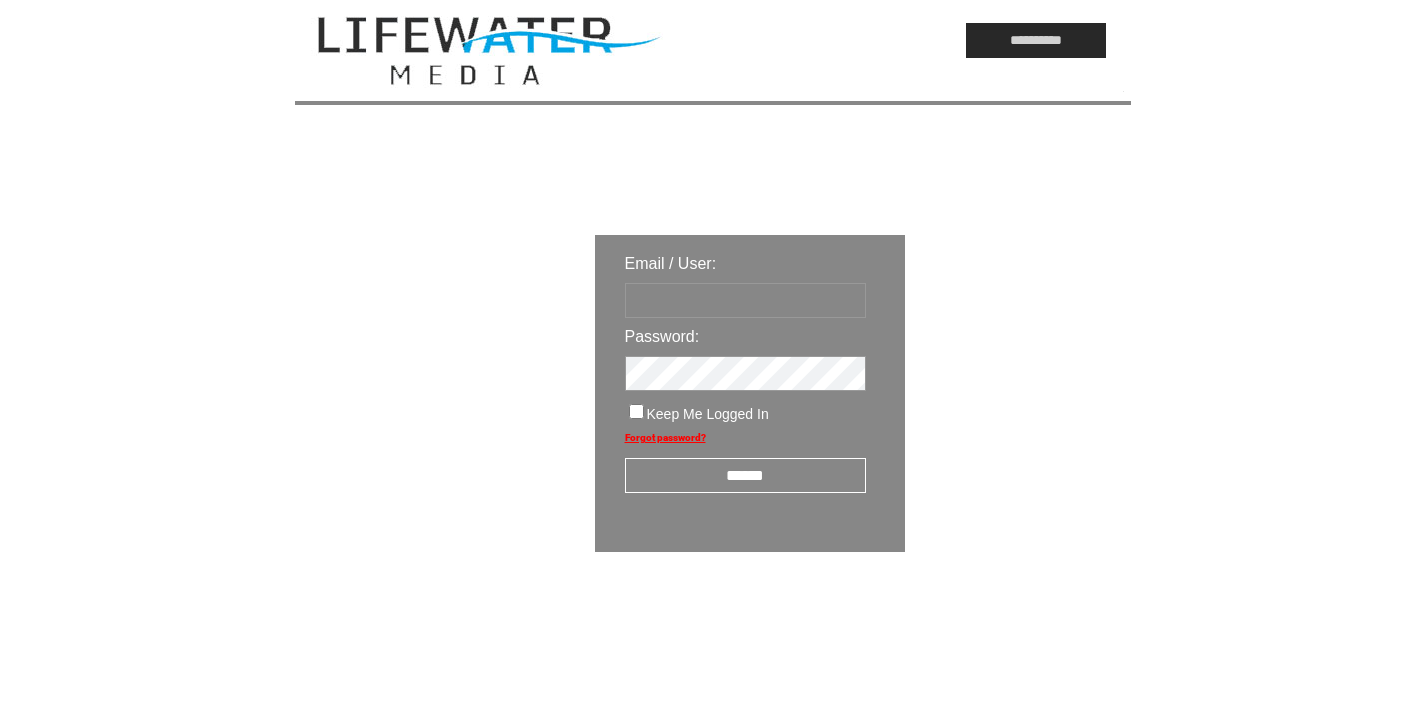 type on "*********" 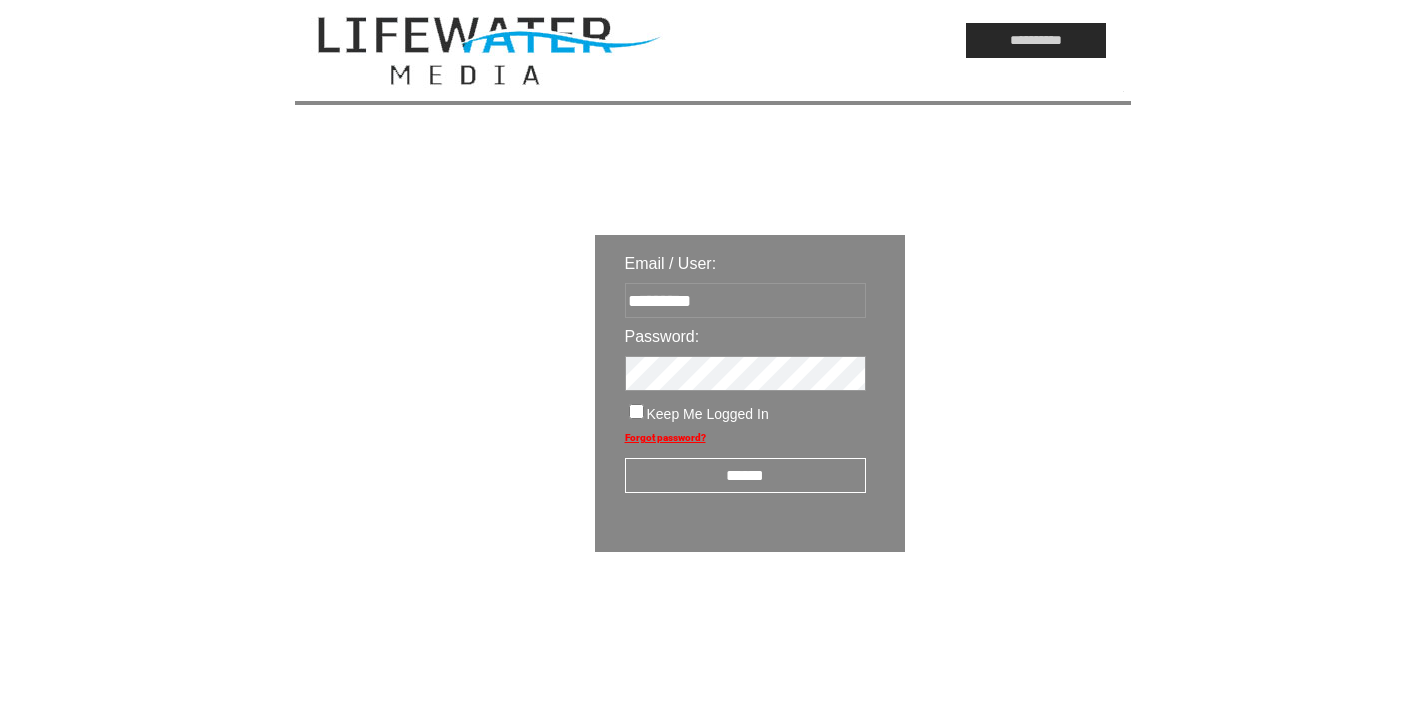 click on "**********" 